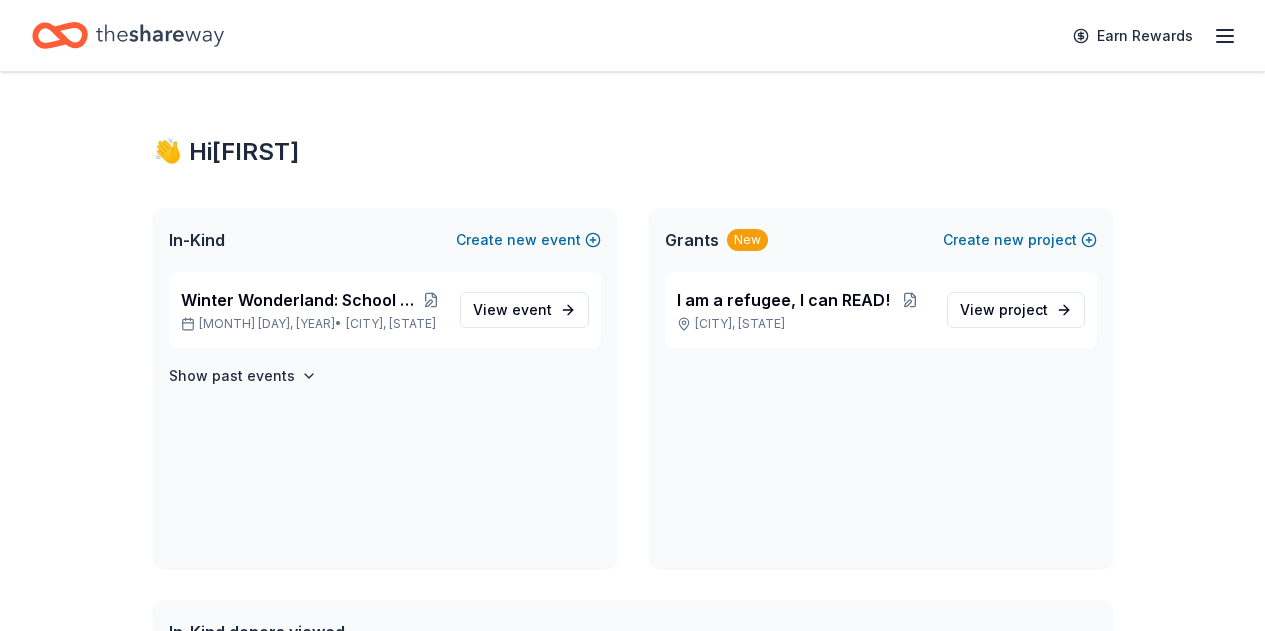 scroll, scrollTop: 0, scrollLeft: 0, axis: both 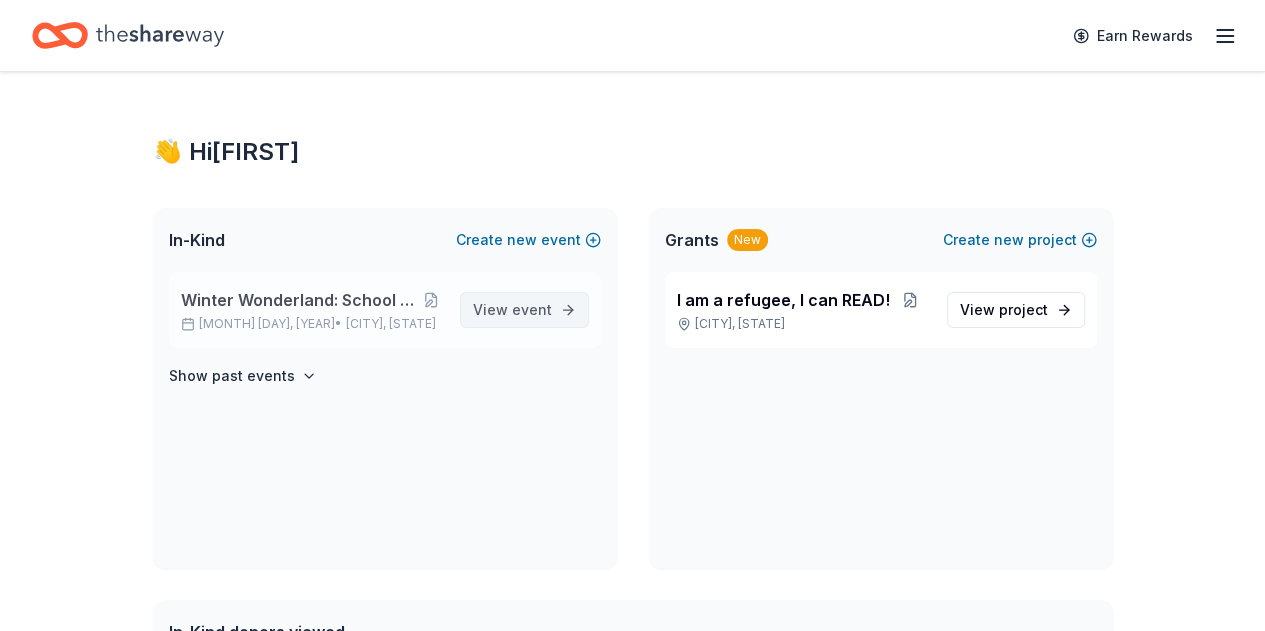 click on "View   event" at bounding box center (512, 310) 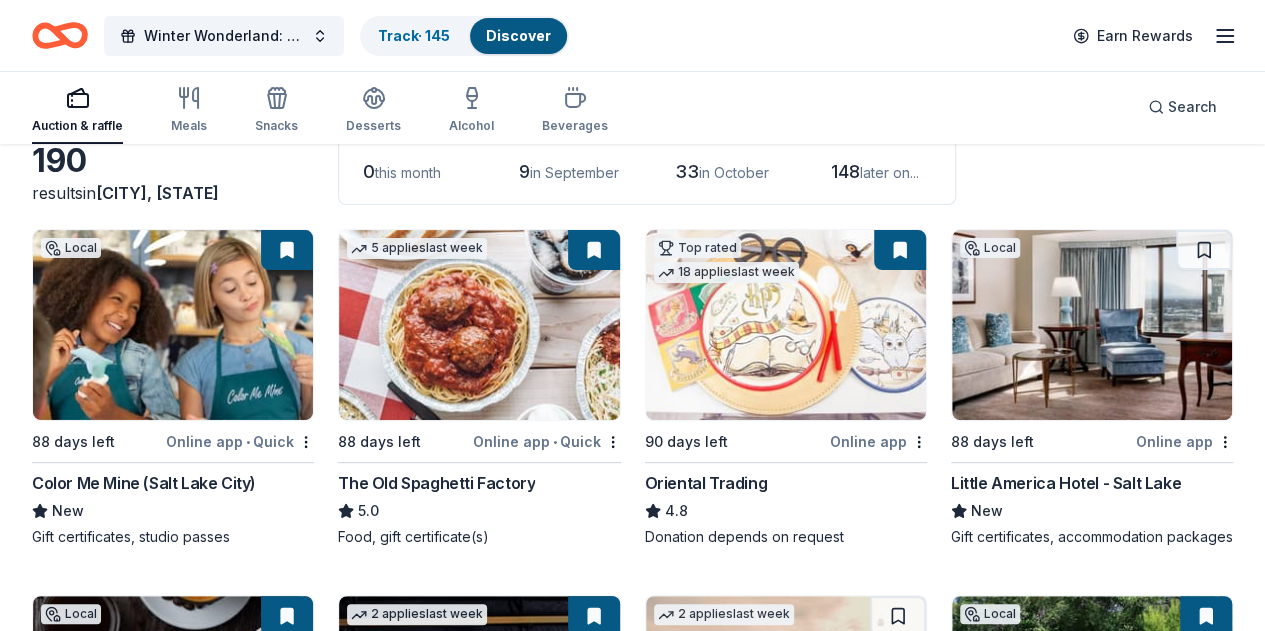 scroll, scrollTop: 144, scrollLeft: 0, axis: vertical 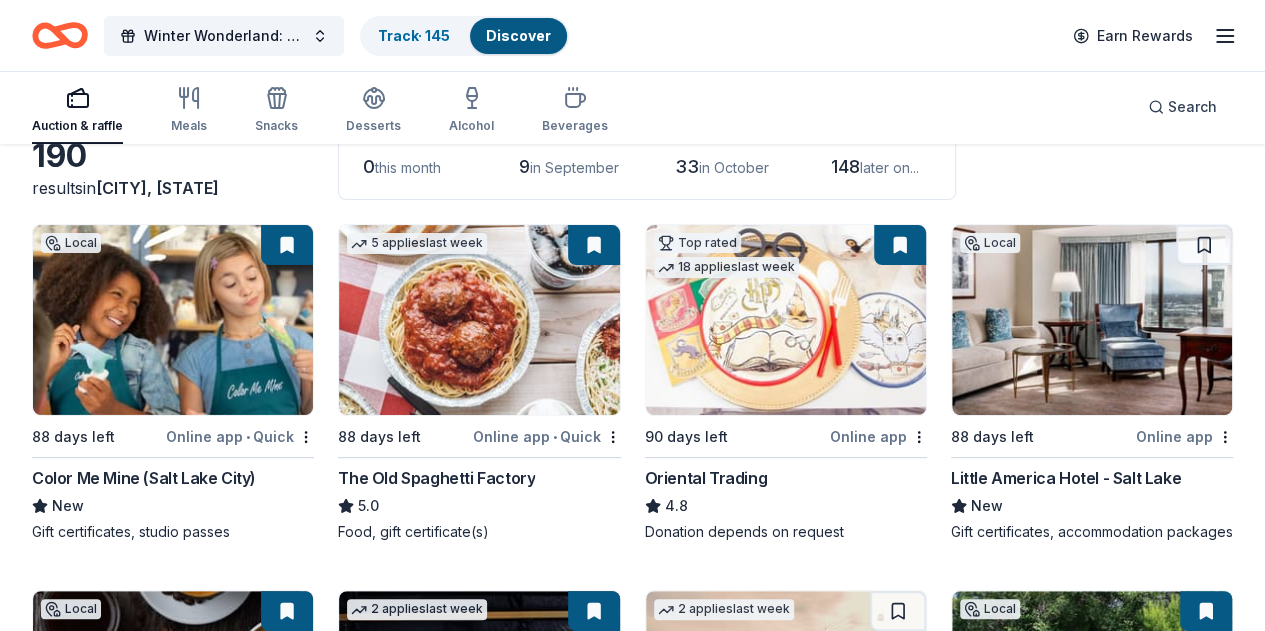 click on "Winter Wonderland: School Literacy Parent Night Track · 145 Discover" at bounding box center (300, 35) 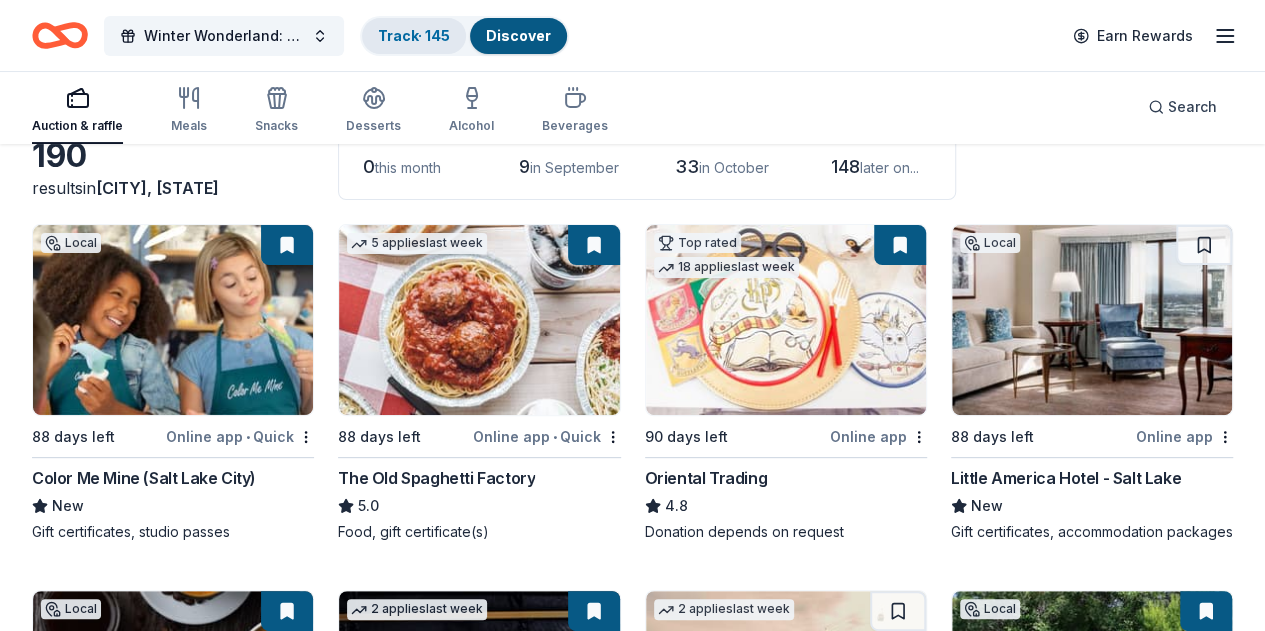 click on "Track  · 145" at bounding box center [414, 35] 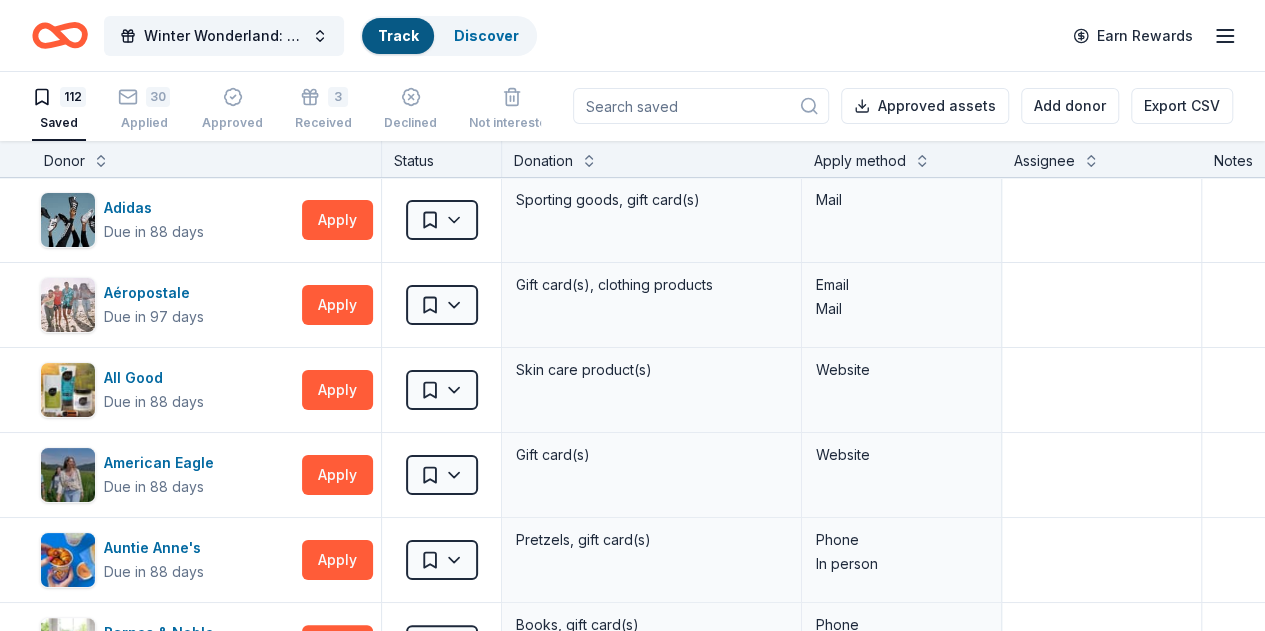 scroll, scrollTop: 0, scrollLeft: 0, axis: both 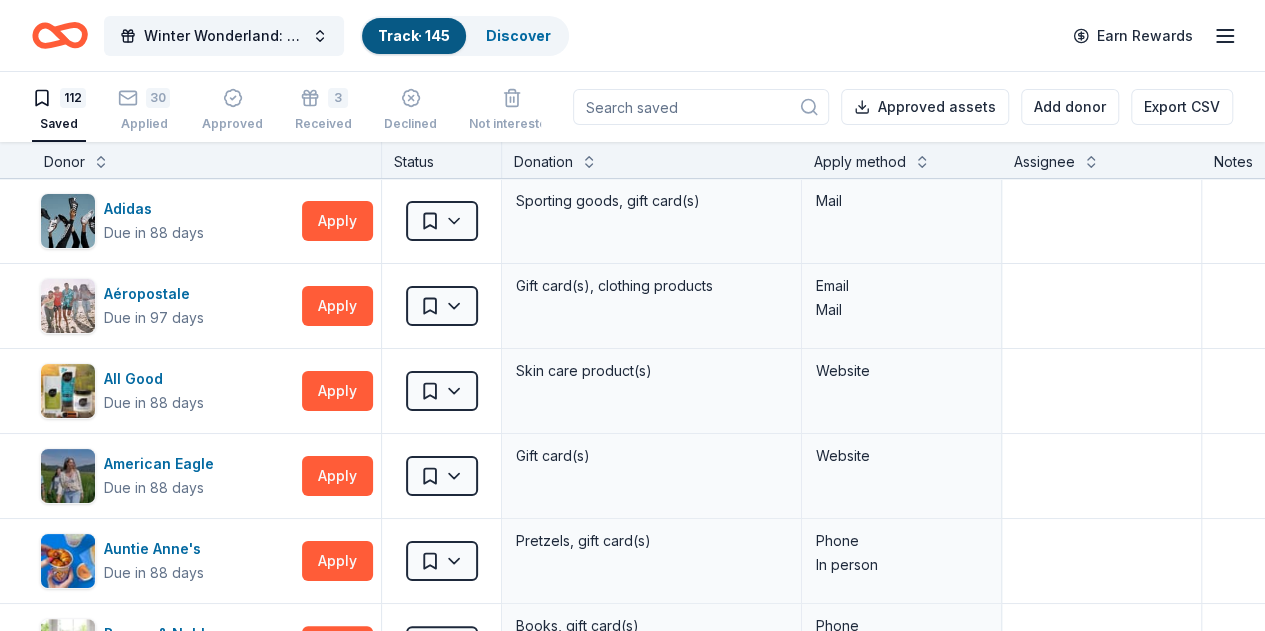 click on "Apply method" at bounding box center (860, 162) 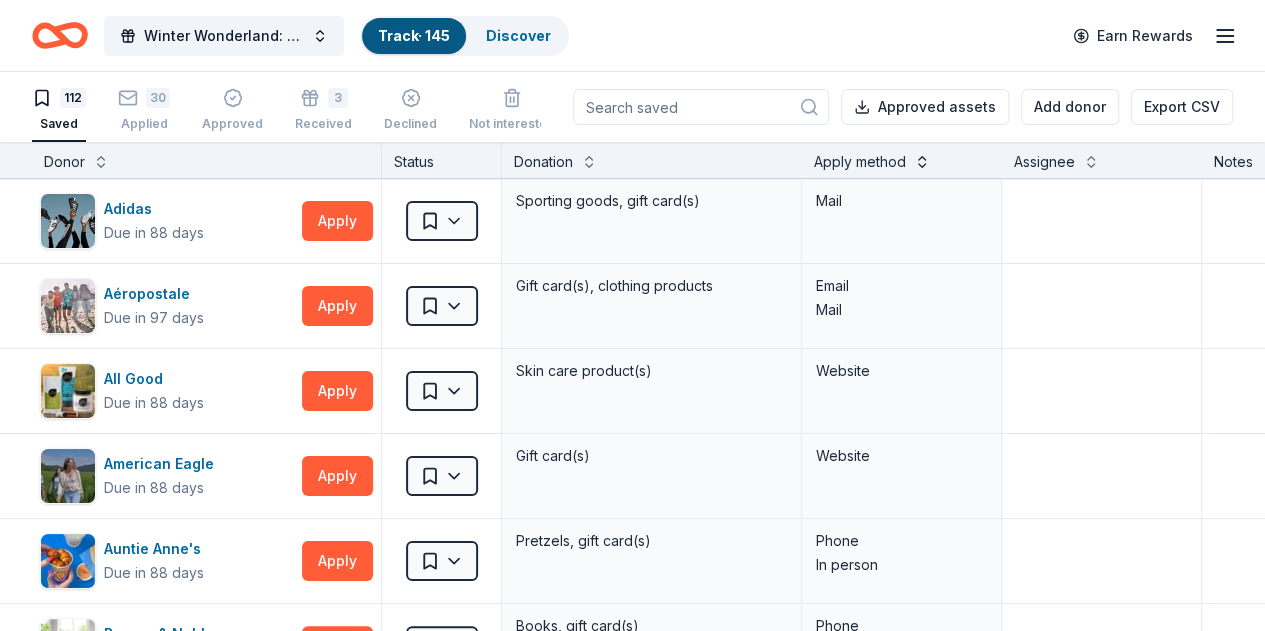 click at bounding box center (922, 160) 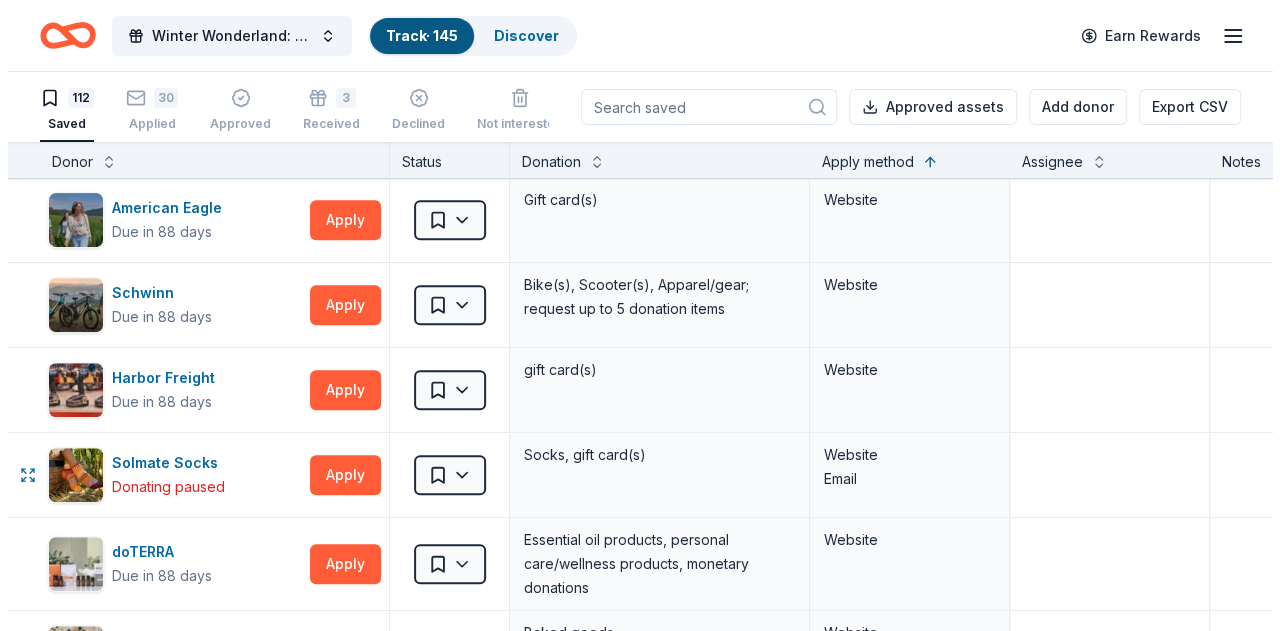 scroll, scrollTop: 8006, scrollLeft: 0, axis: vertical 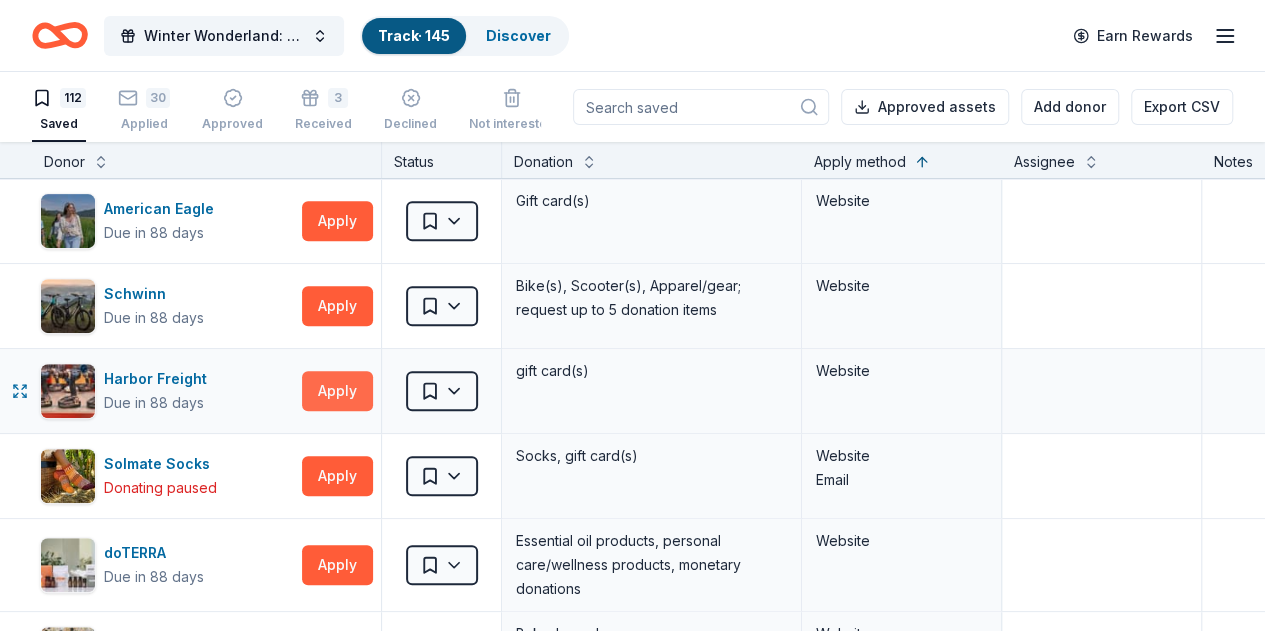click on "Apply" at bounding box center (337, 391) 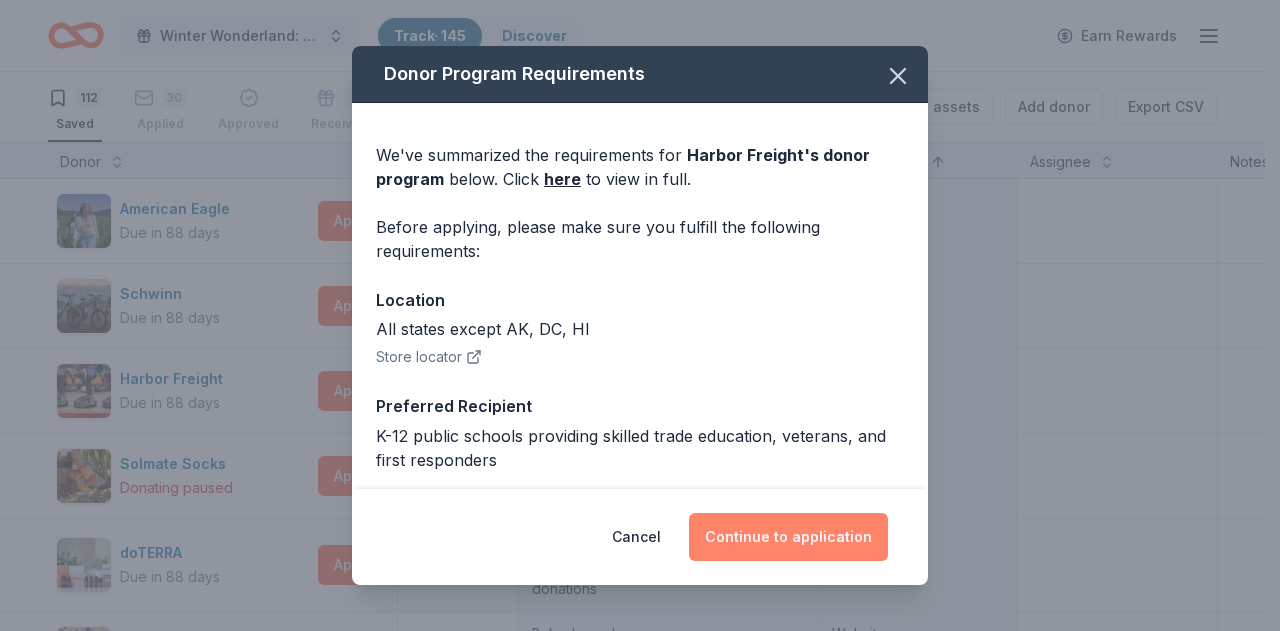 click on "Continue to application" at bounding box center [788, 537] 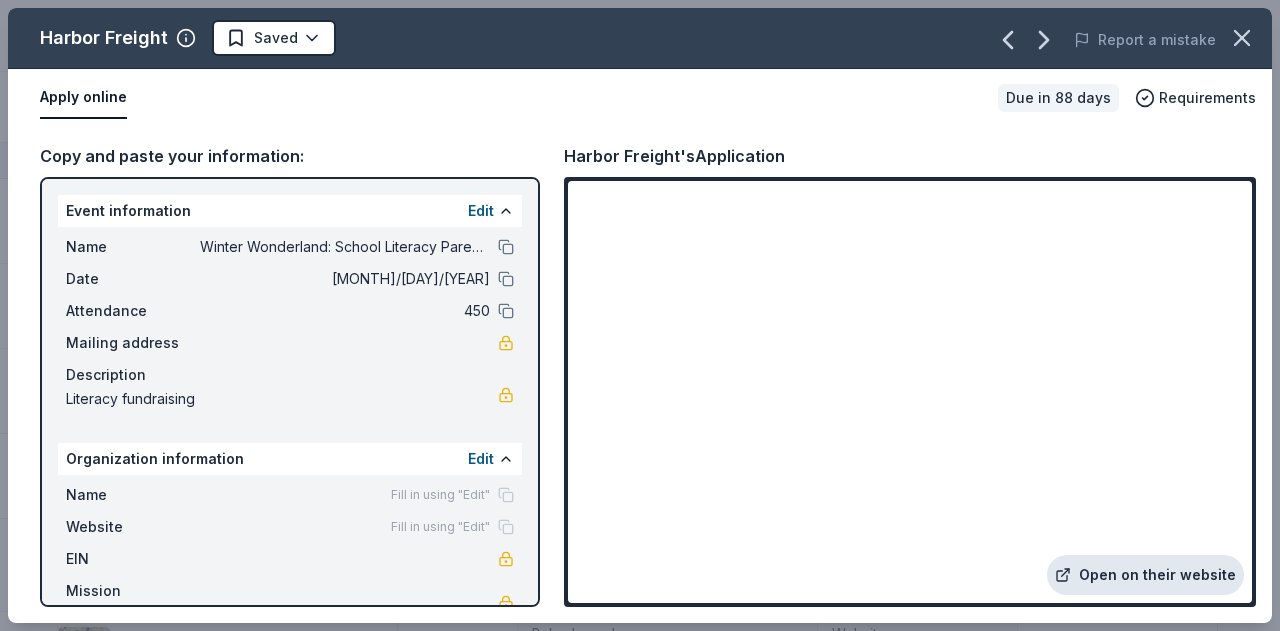click on "Open on their website" at bounding box center (1145, 575) 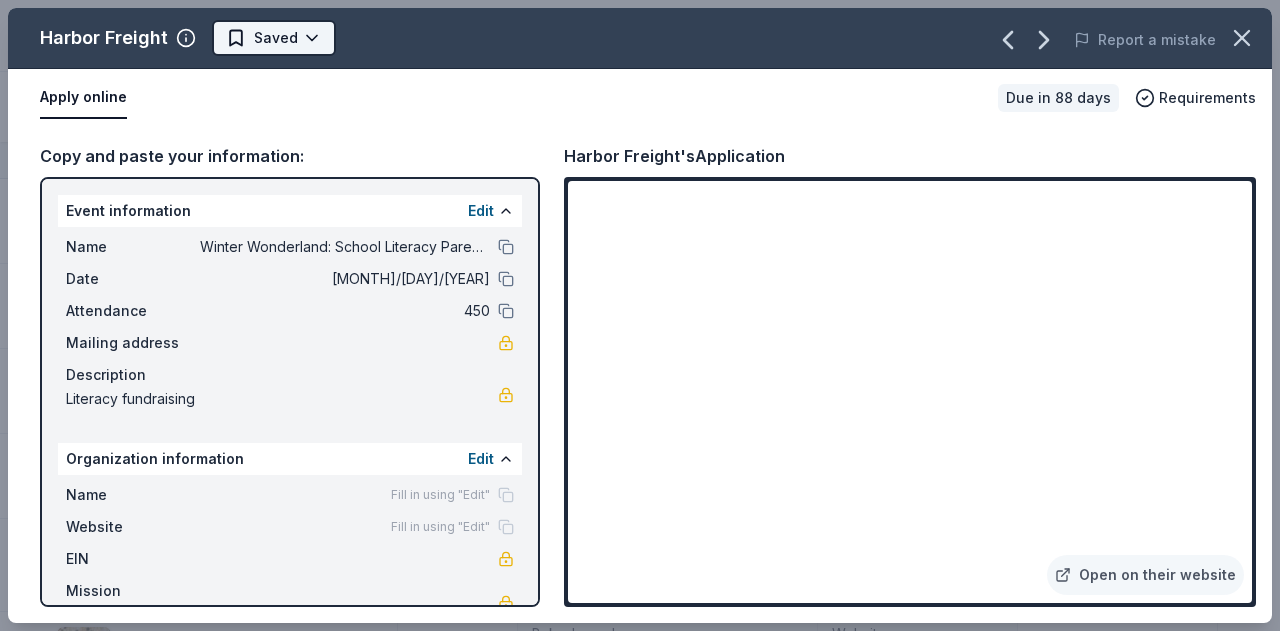 click on "Winter Wonderland: School Literacy Parent Night Track · 145 Discover Earn Rewards 112 Saved 30 Applied Approved 3 Received Declined Not interested Approved assets Add donor Export CSV Donor Status Donation Apply method Assignee Notes Revlon Donating paused Apply Saved Beauty products Mail Adidas Due in 88 days Apply Saved Sporting goods, gift card(s) Mail Benihana Due in 88 days Apply Saved Gift certificate(s) Mail Chronicle Books Due in 88 days Apply Saved Books Mail HP Hood Due in 90 days Apply Saved Dairy product(s), gift card(s) Mail RA Sushi Due in 88 days Apply Saved 1 gift certificate Mail Trader Joe's Due in 97 days Apply Saved Food, beverage product(s), gift card(s) In person Target Due in 88 days Apply Saved Gift cards ($50-100 value, with a maximum donation of $500 per year) In person Mimi's Cafe Due in 88 days Apply Saved Food and gift cards In person Edible Arrangements Due in 88 days Apply Saved Fruit arrangement(s) In person McDonald's Due in 88 days Apply Saved Food In person Apply Saved" at bounding box center [640, 315] 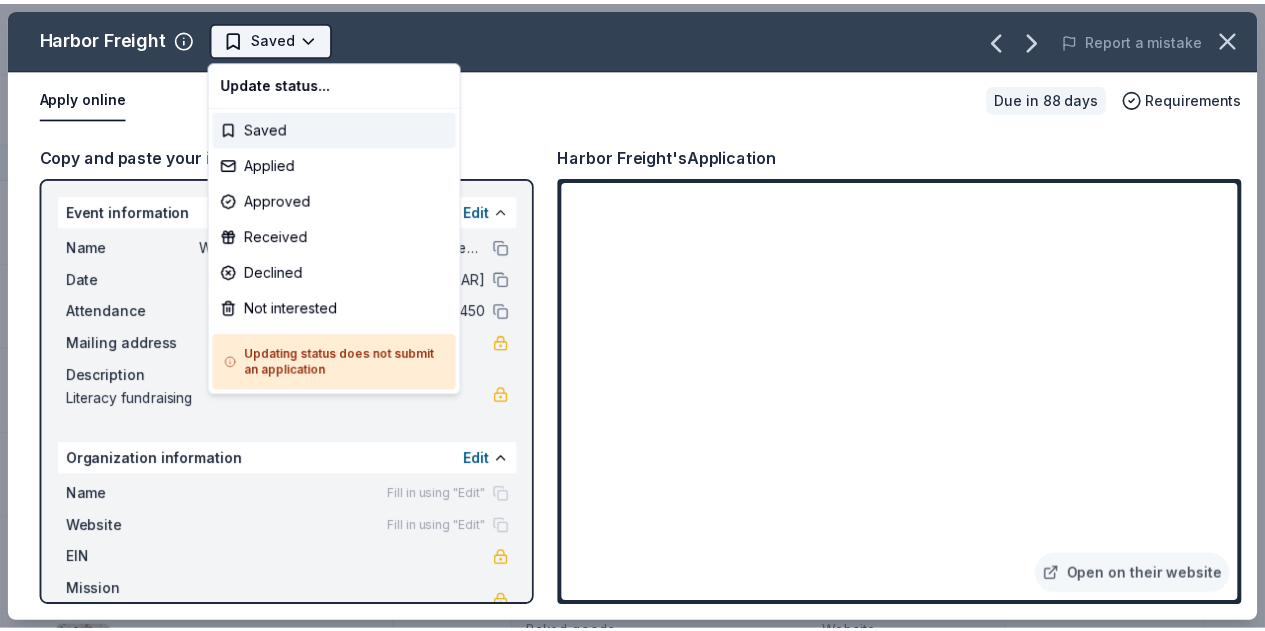 scroll, scrollTop: 0, scrollLeft: 0, axis: both 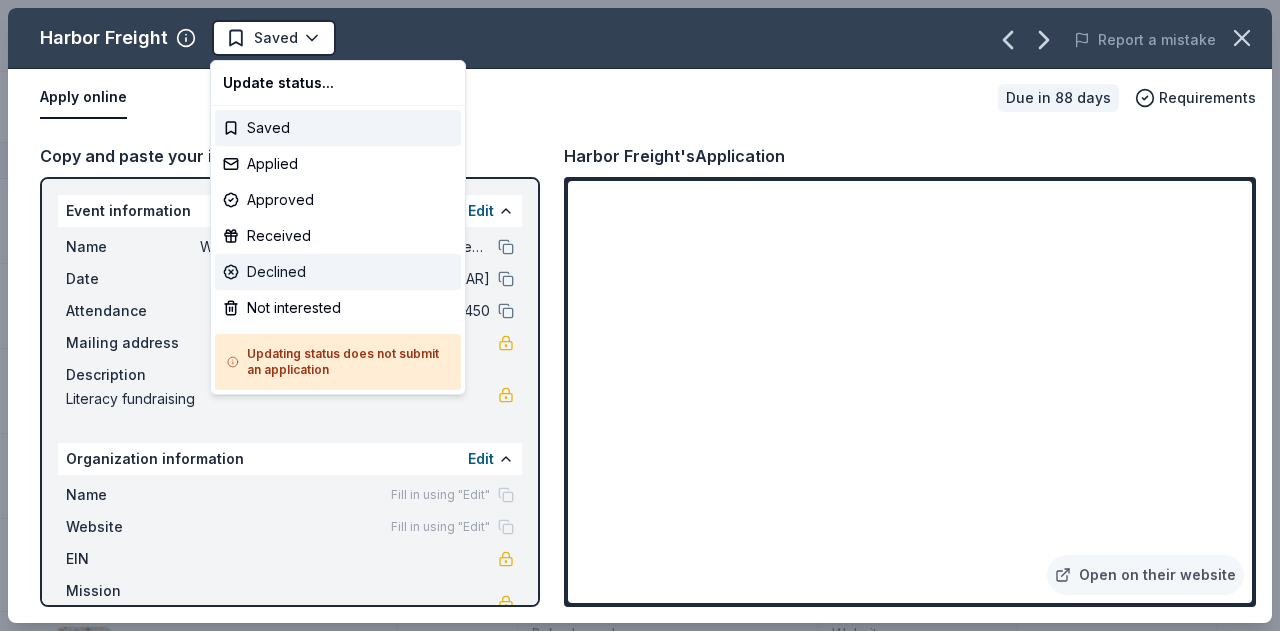 click on "Declined" at bounding box center [338, 272] 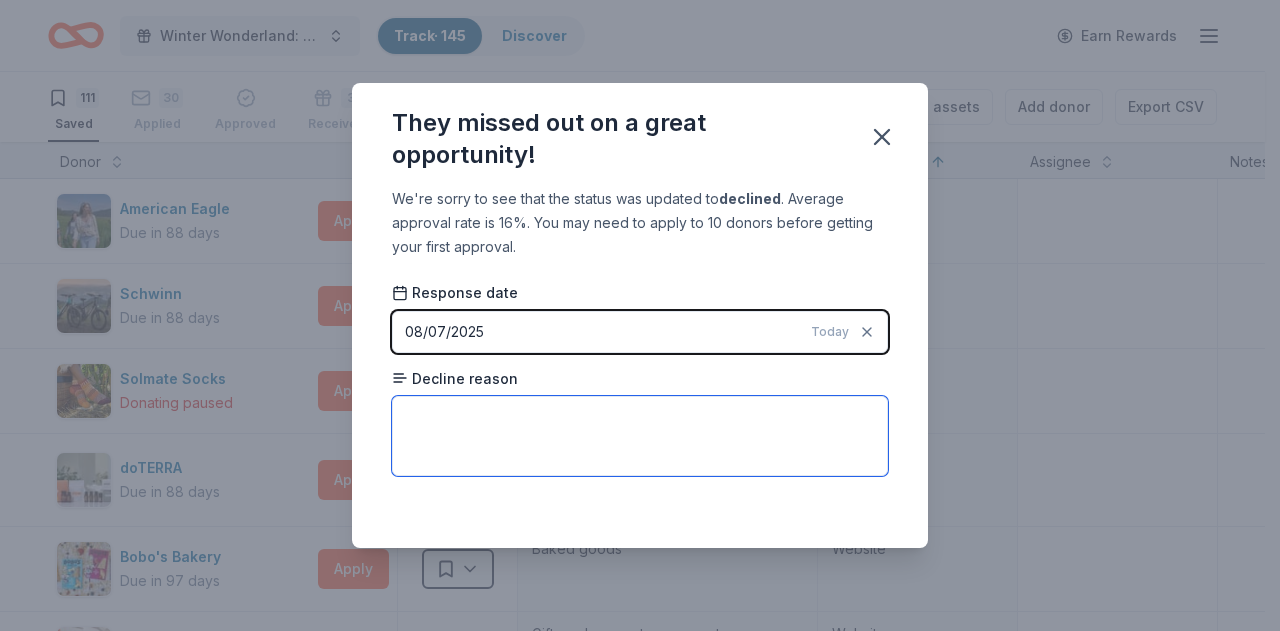 click at bounding box center (640, 436) 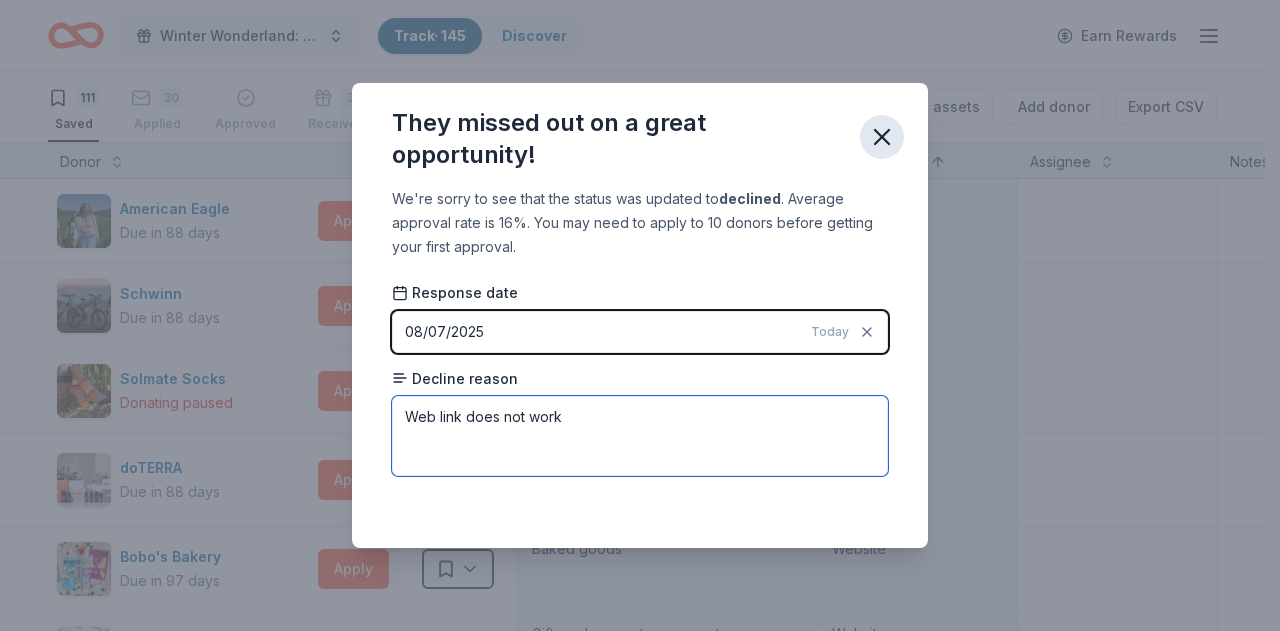 type on "Web link does not work" 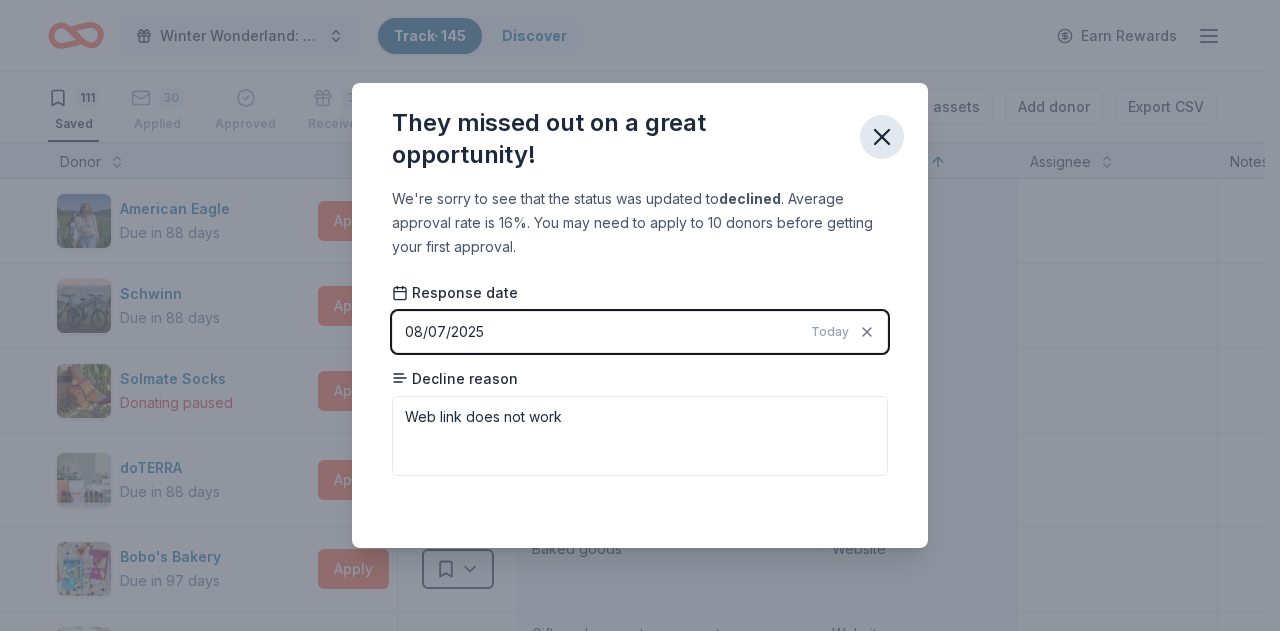 click 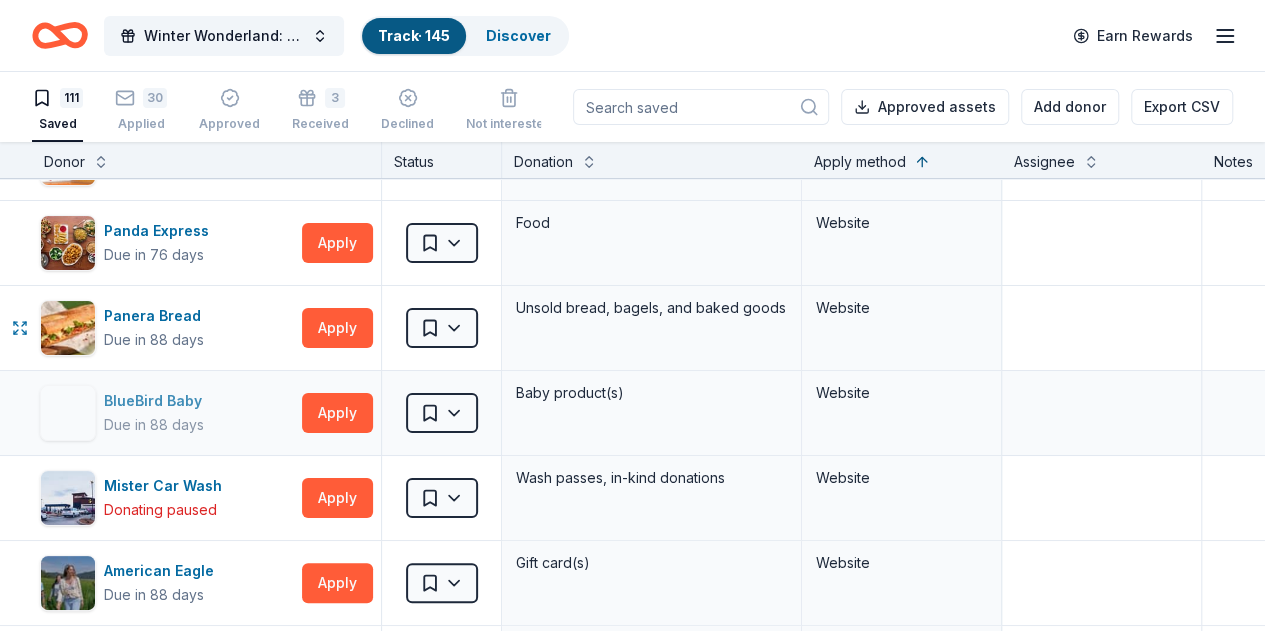scroll, scrollTop: 7643, scrollLeft: 0, axis: vertical 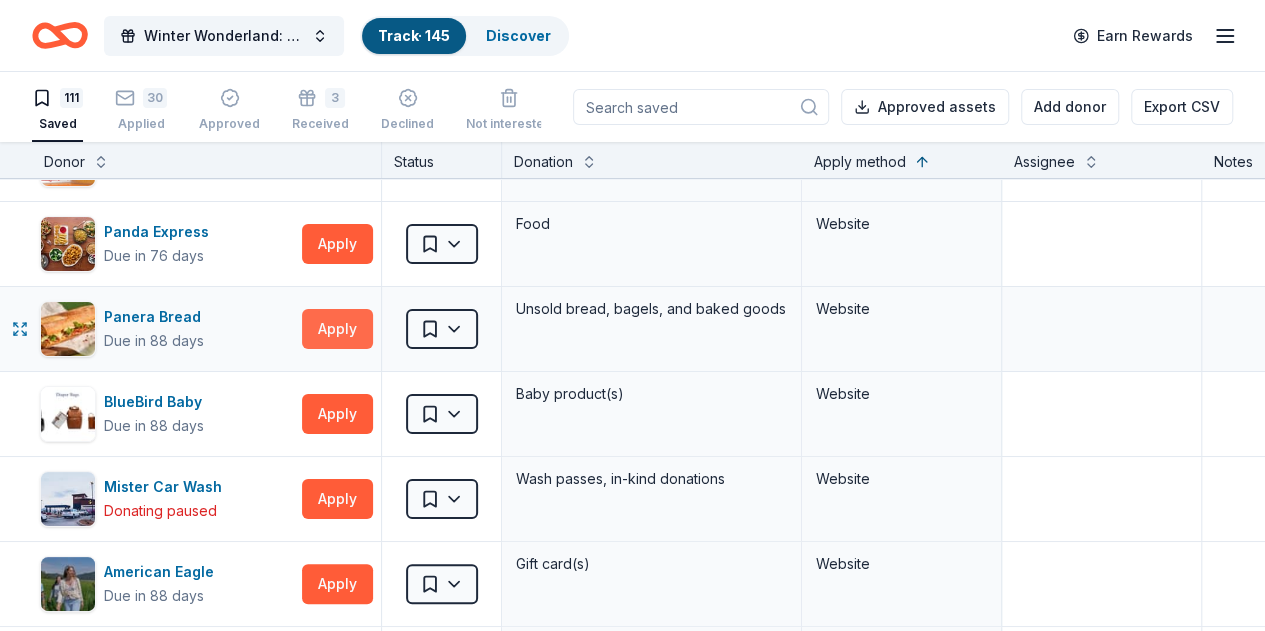 click on "Apply" at bounding box center (337, 329) 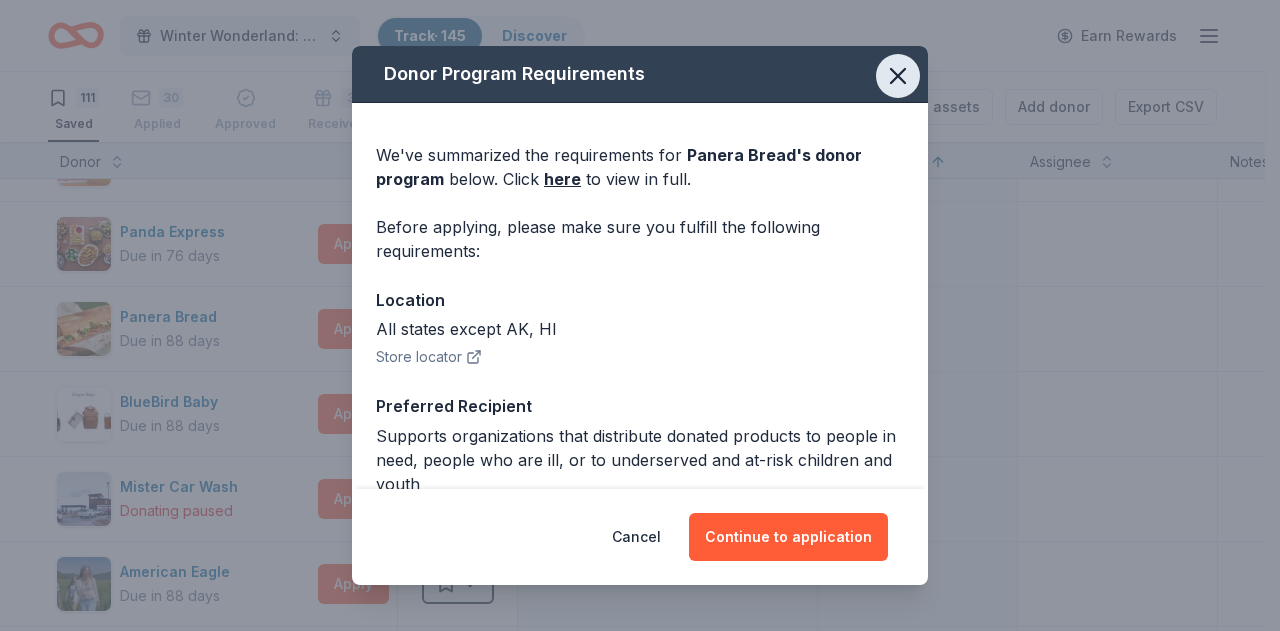 click 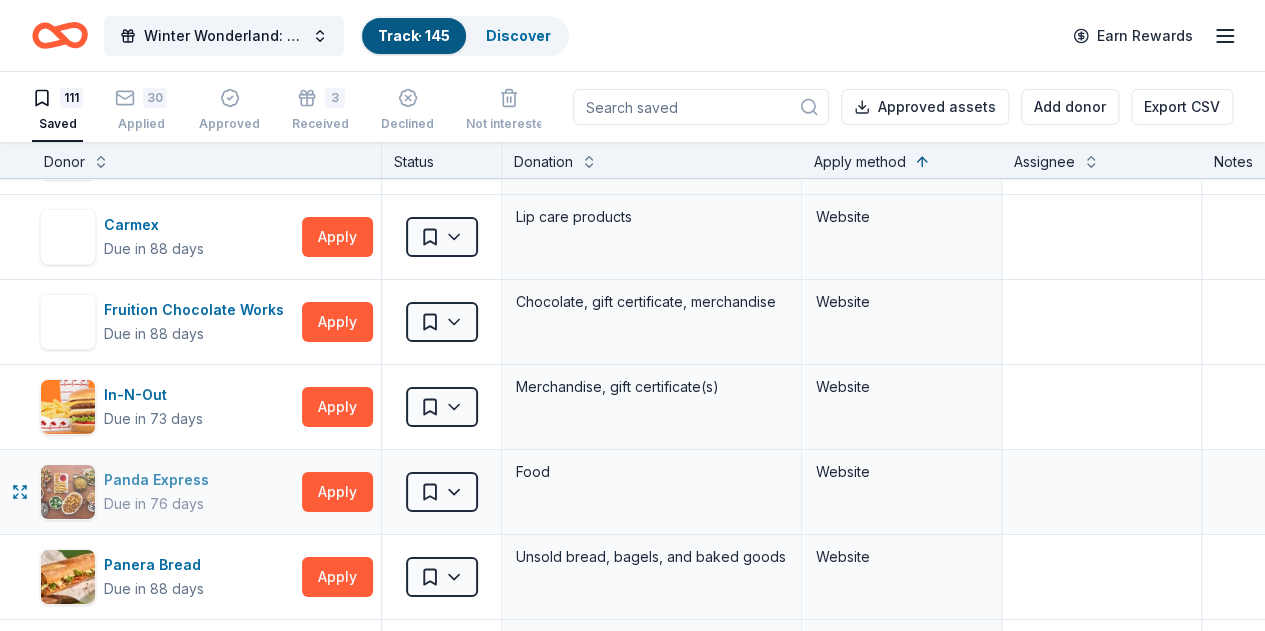 scroll, scrollTop: 7395, scrollLeft: 0, axis: vertical 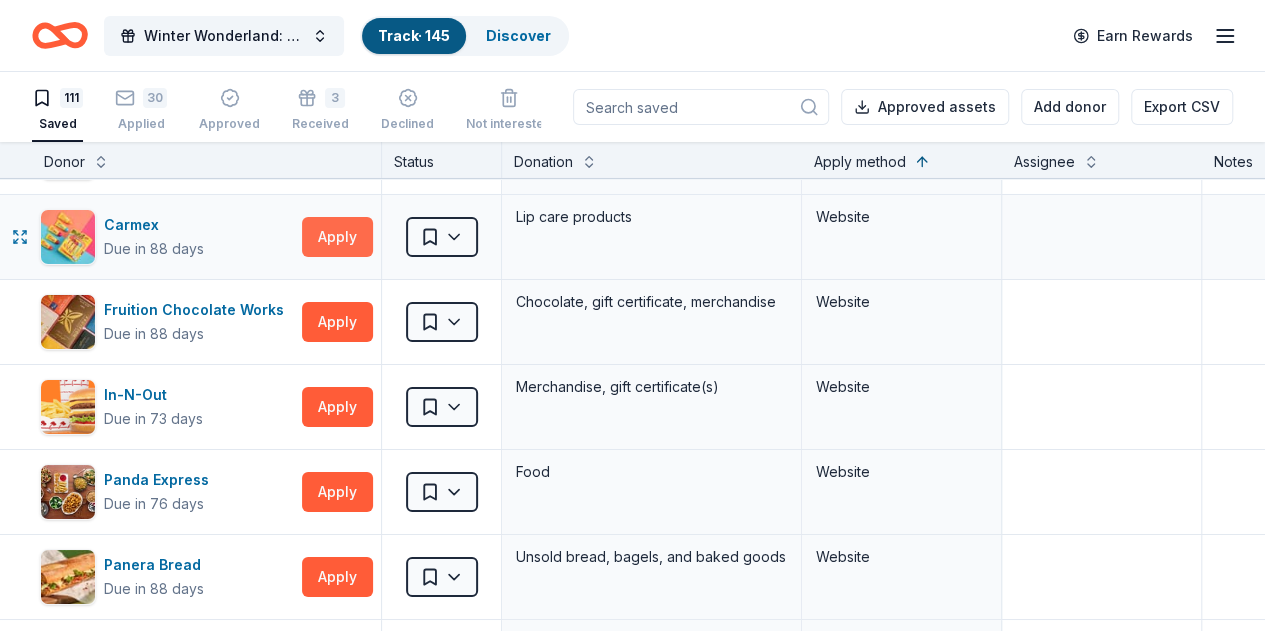 click on "Apply" at bounding box center [337, 237] 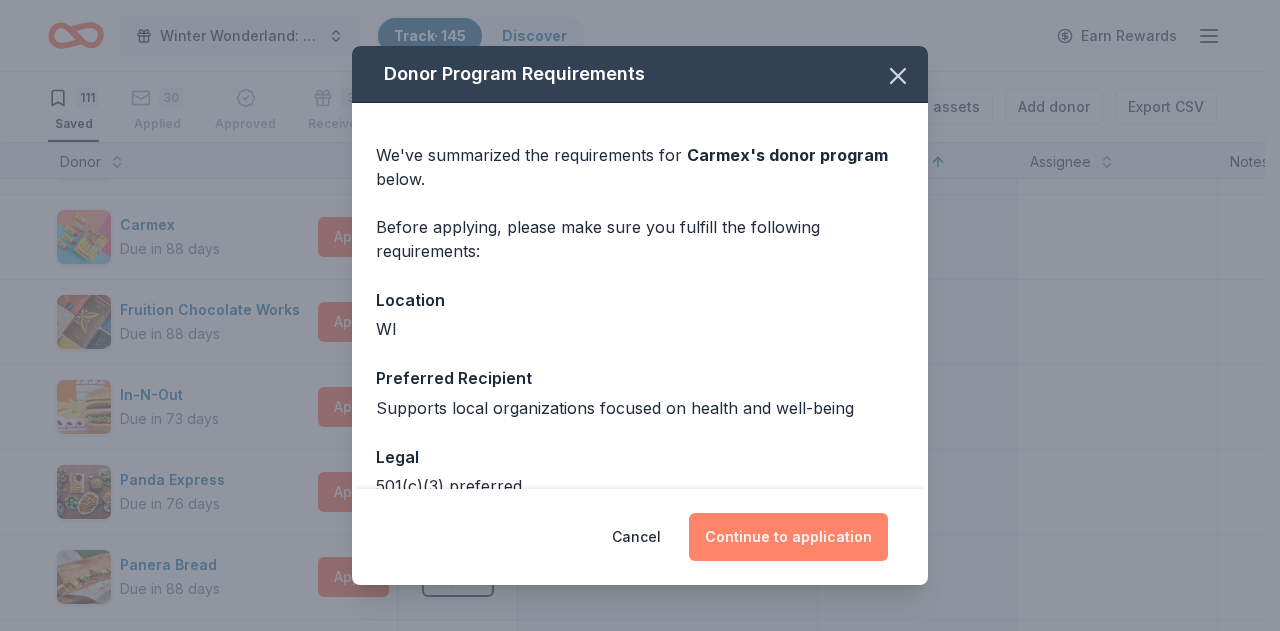 click on "Continue to application" at bounding box center (788, 537) 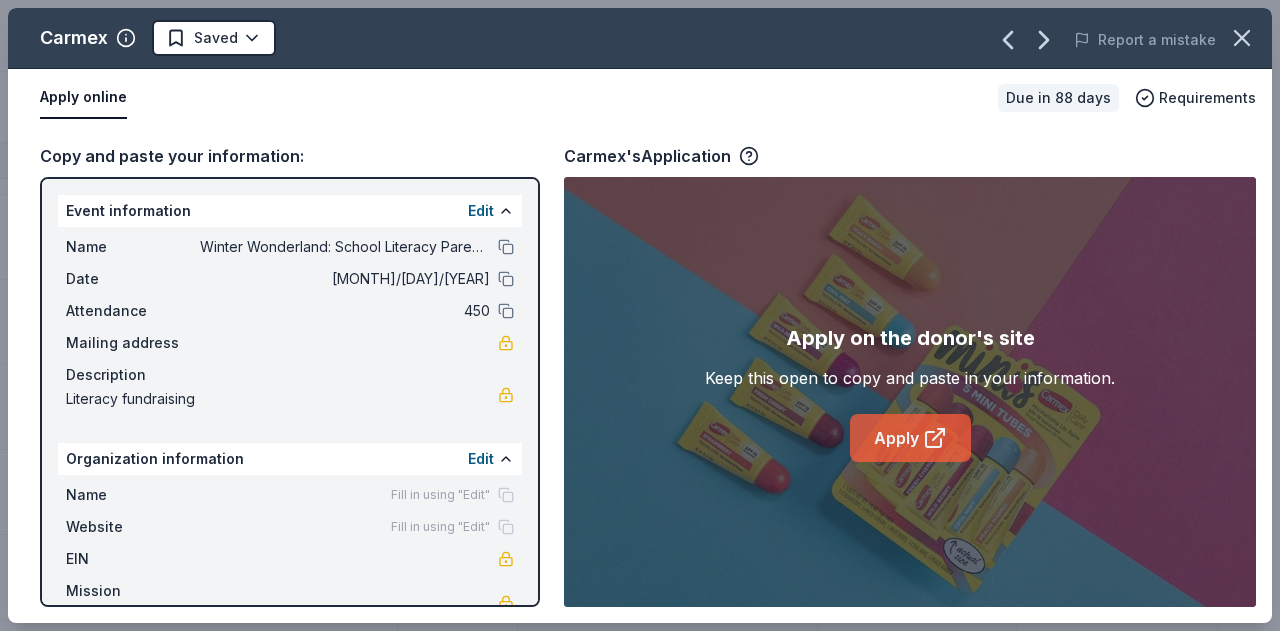click on "Apply" at bounding box center [910, 438] 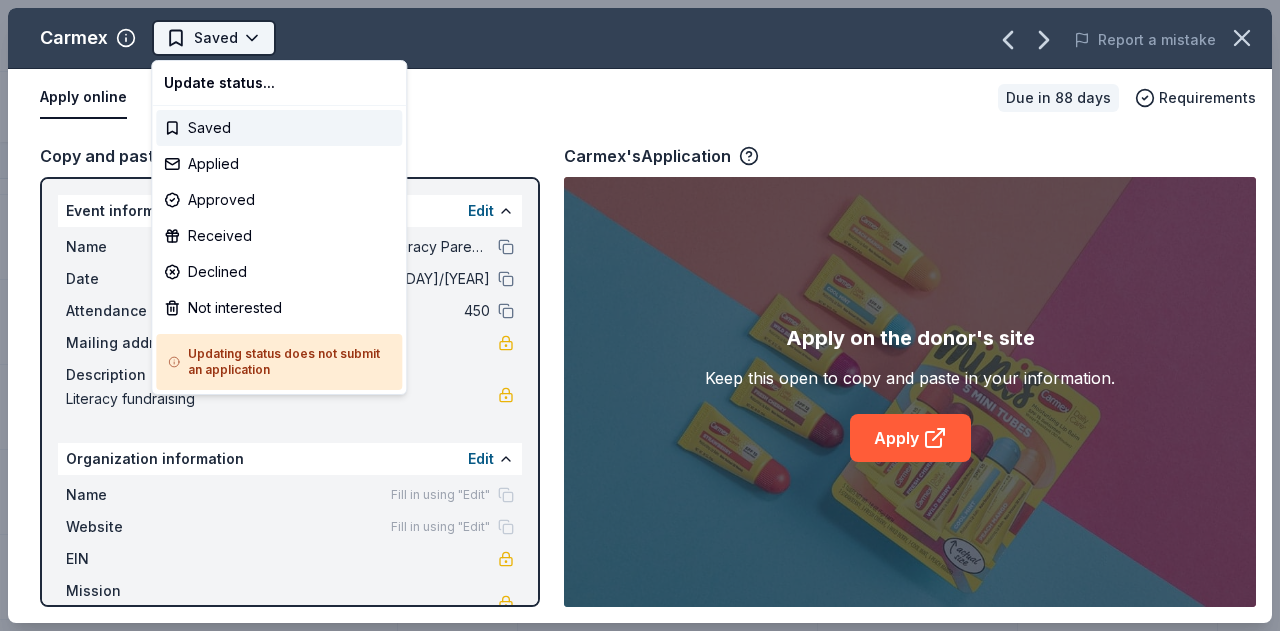 click on "Winter Wonderland: School Literacy Parent Night Track · 145 Discover Earn Rewards 111 Saved 30 Applied Approved 3 Received Declined Not interested Approved assets Add donor Export CSV Donor Status Donation Apply method Assignee Notes Revlon Donating paused Apply Saved Beauty products Mail Adidas Due in 88 days Apply Saved Sporting goods, gift card(s) Mail Benihana Due in 88 days Apply Saved Gift certificate(s) Mail Chronicle Books Due in 88 days Apply Saved Books Mail HP Hood Due in 90 days Apply Saved Dairy product(s), gift card(s) Mail RA Sushi Due in 88 days Apply Saved 1 gift certificate Mail Trader Joe's Due in 97 days Apply Saved Food, beverage product(s), gift card(s) In person Target Due in 88 days Apply Saved Gift cards ($50-100 value, with a maximum donation of $500 per year) In person Mimi's Cafe Due in 88 days Apply Saved Food and gift cards In person Edible Arrangements Due in 88 days Apply Saved Fruit arrangement(s) In person McDonald's Due in 88 days Apply Saved Food In person Apply Saved" at bounding box center (640, 315) 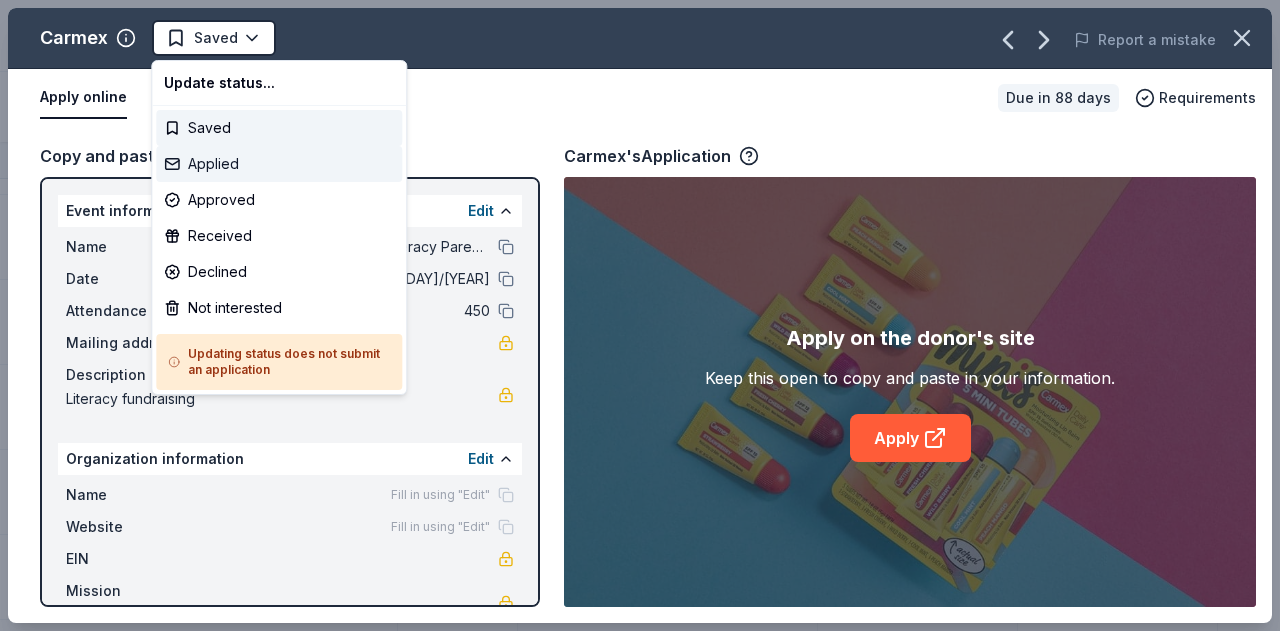 click on "Applied" at bounding box center [279, 164] 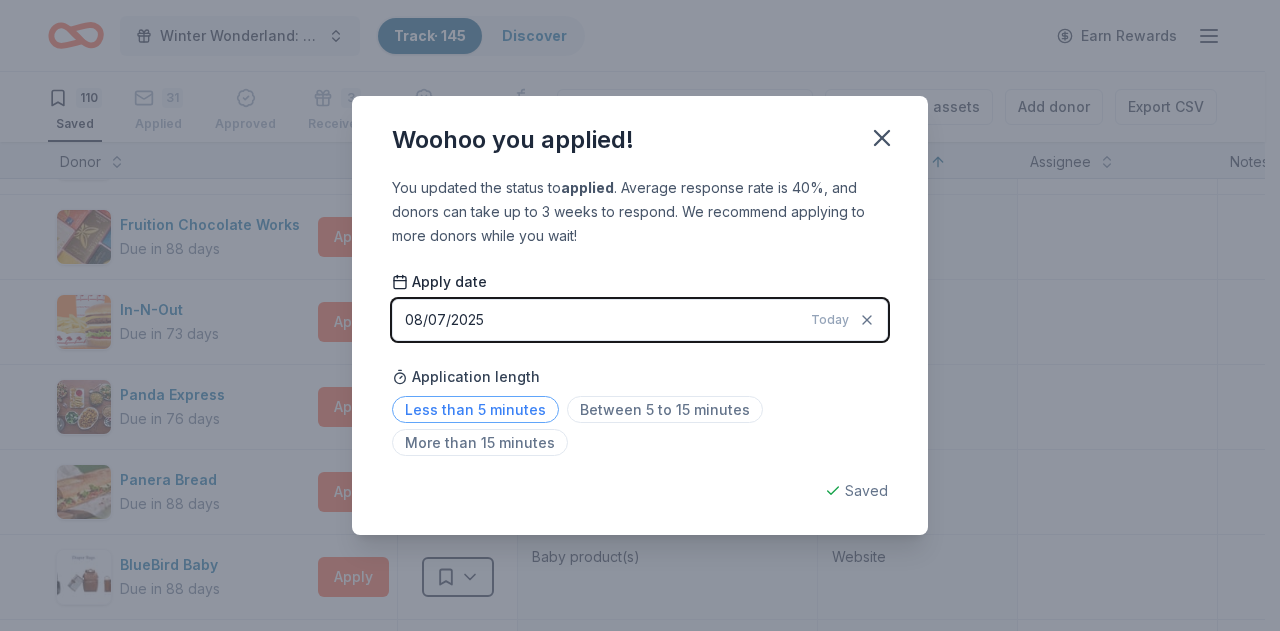 click on "Less than 5 minutes" at bounding box center (475, 409) 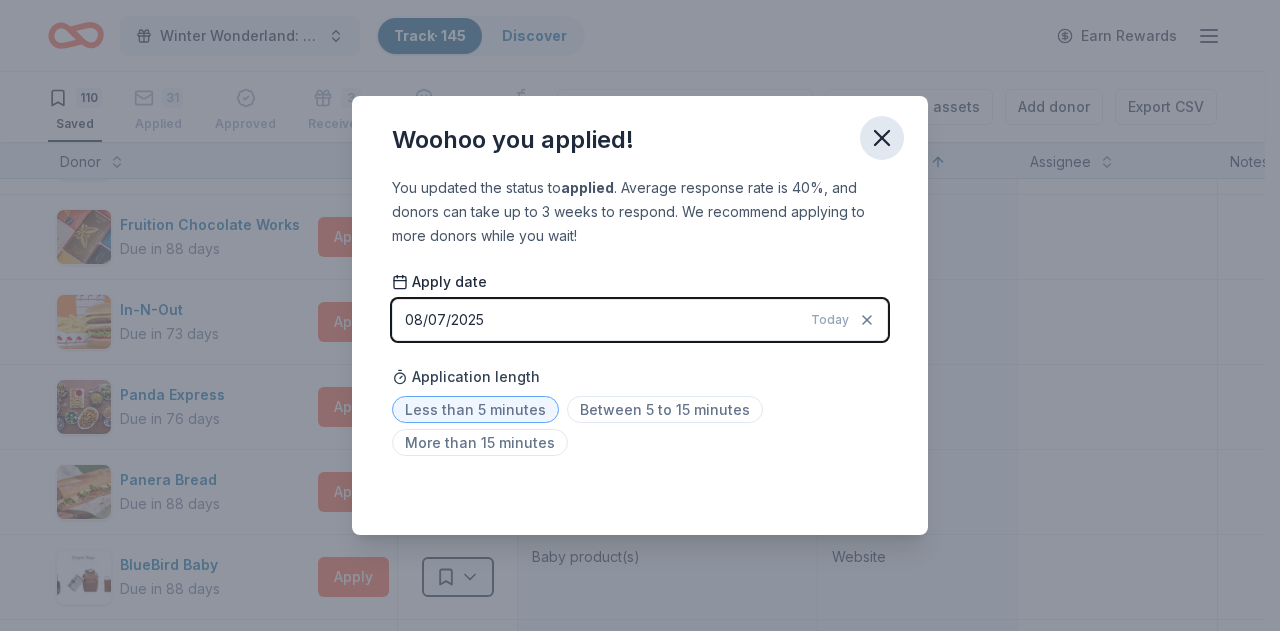 click 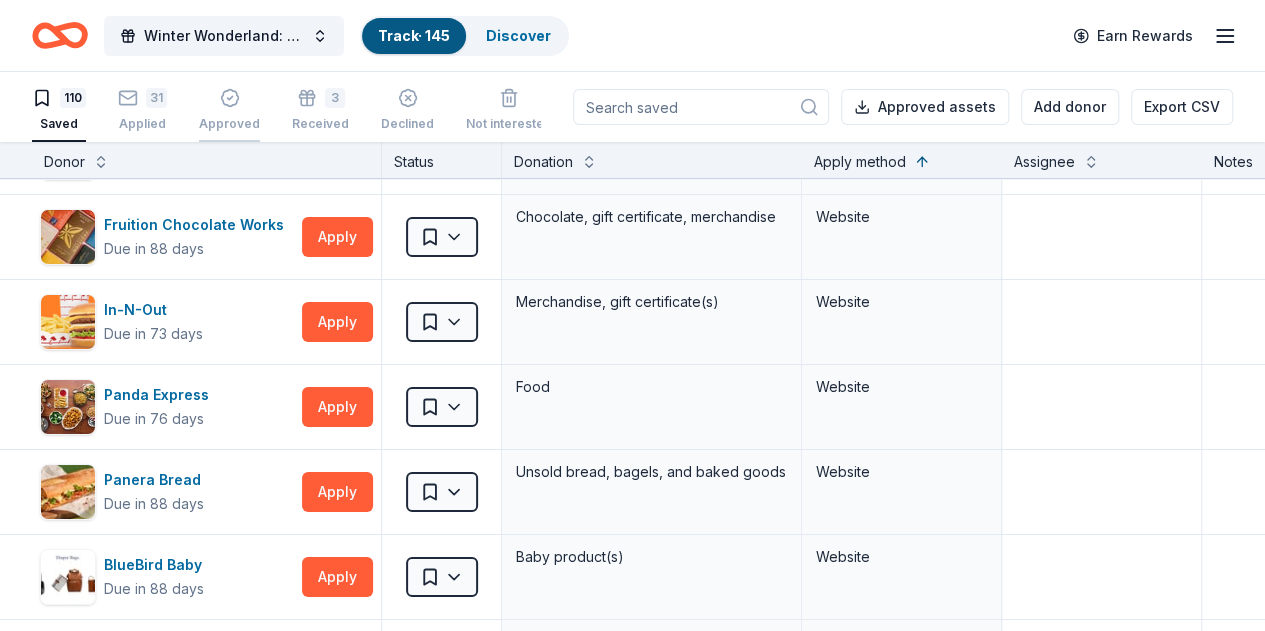 click at bounding box center (229, 98) 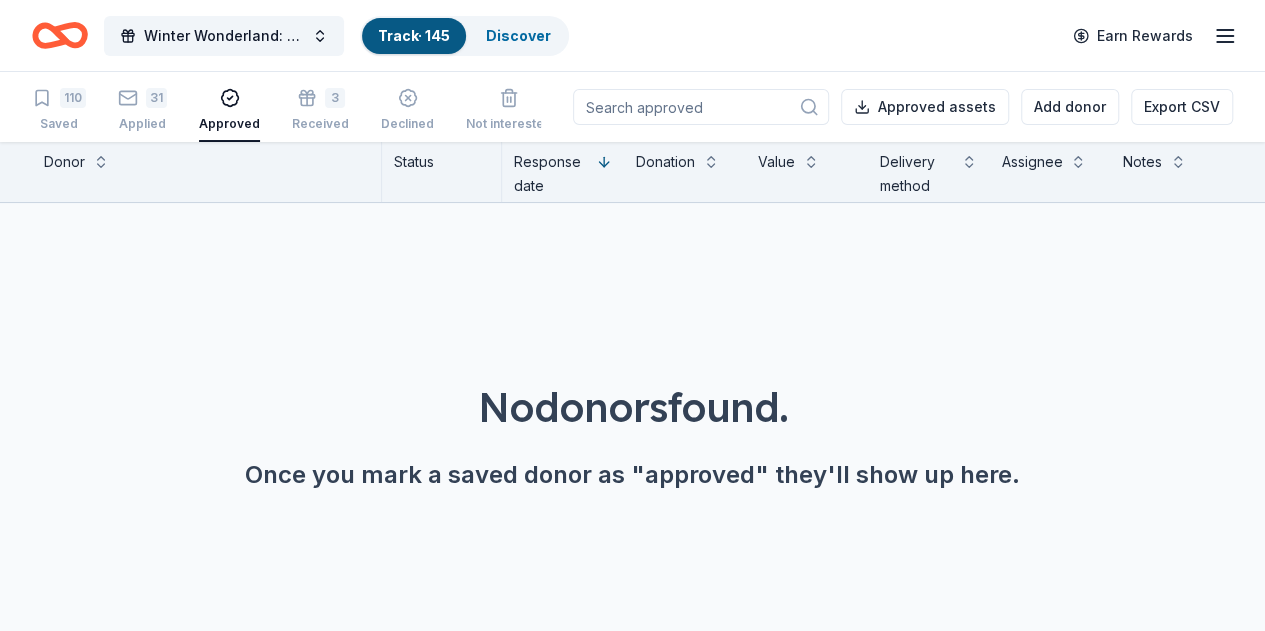 scroll, scrollTop: 0, scrollLeft: 0, axis: both 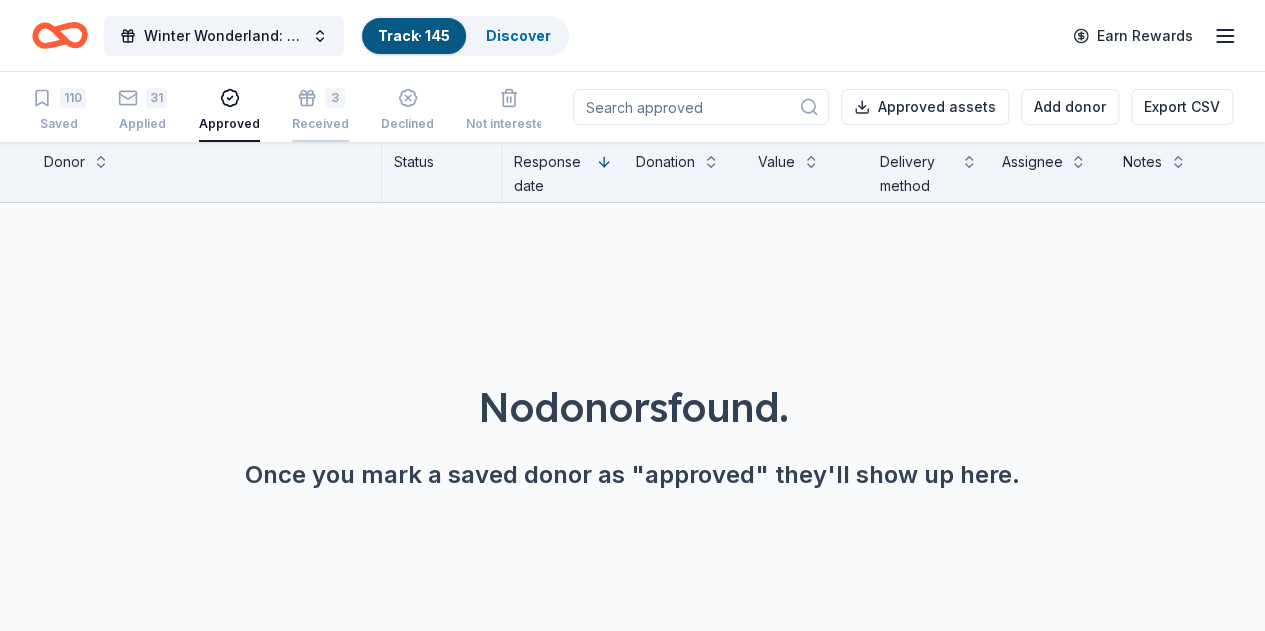 click on "3 Received" at bounding box center (320, 110) 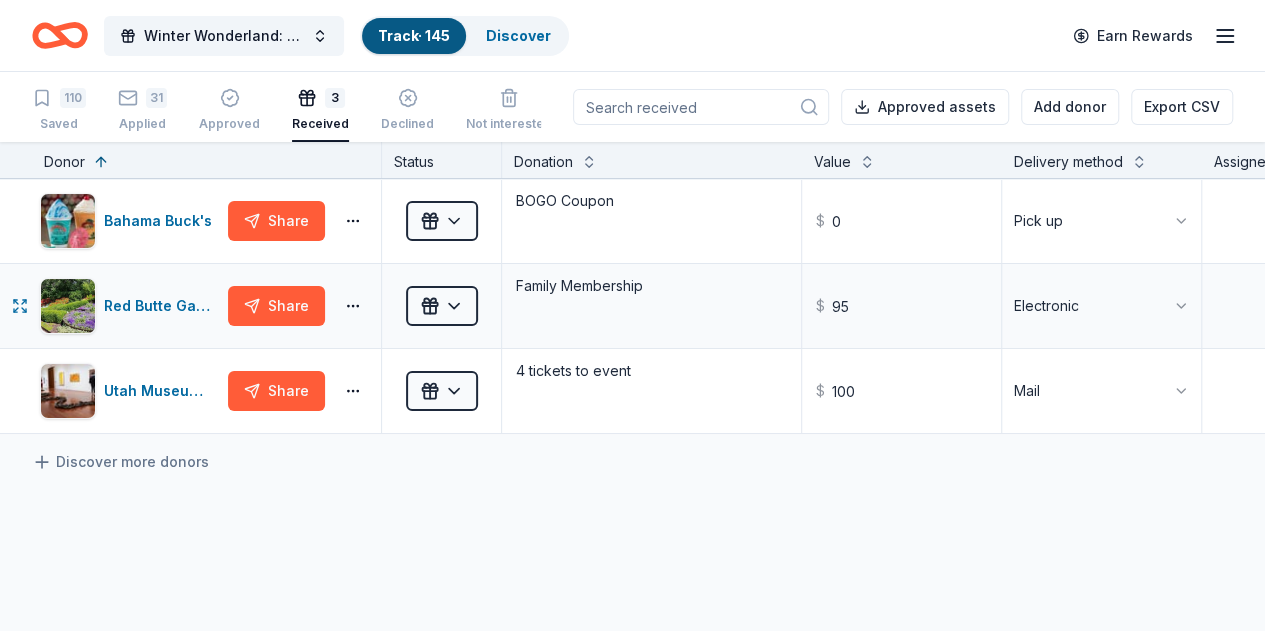 scroll, scrollTop: 0, scrollLeft: 0, axis: both 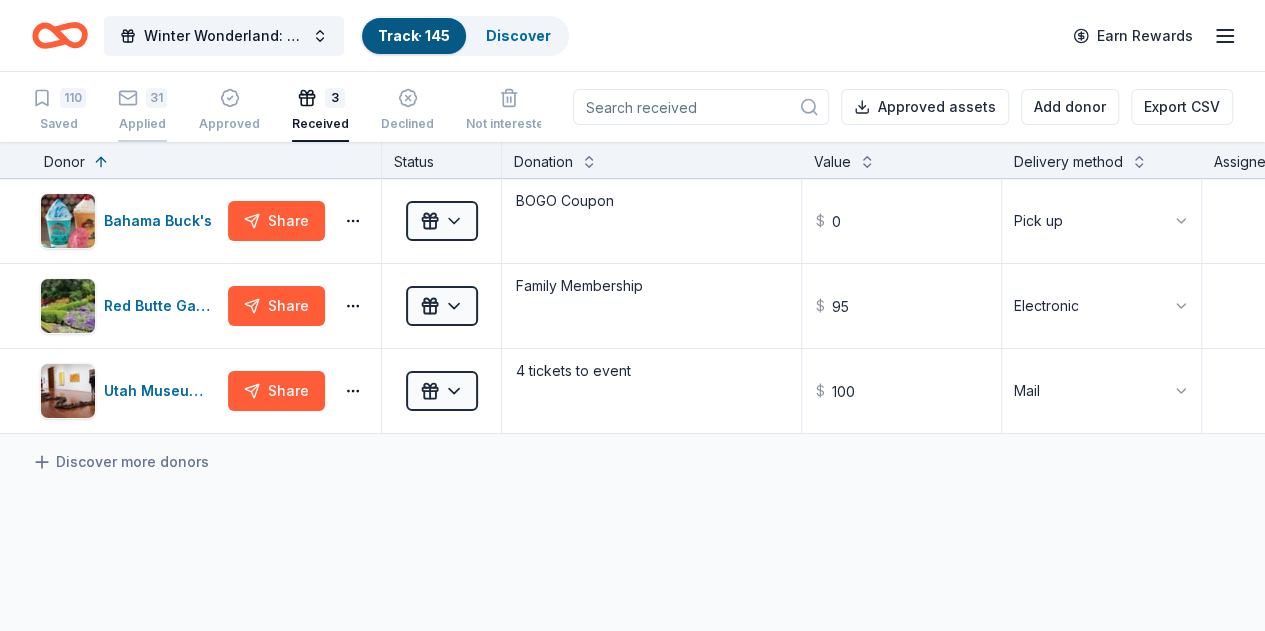 click on "31 Applied" at bounding box center (142, 110) 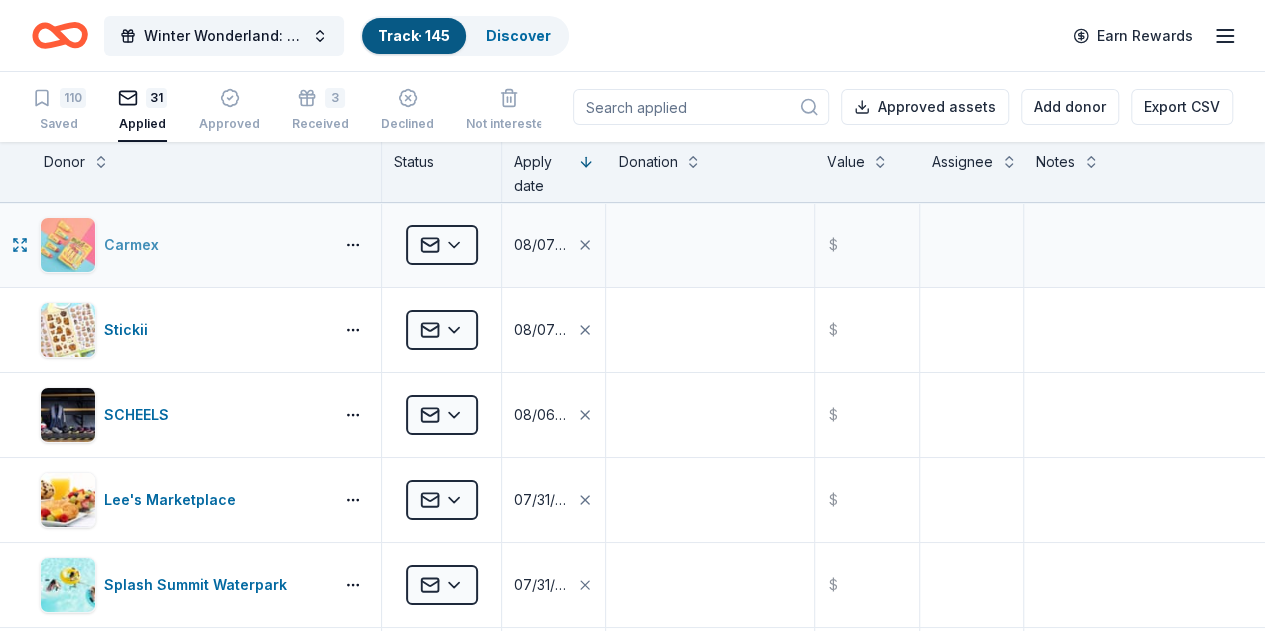 click on "Carmex" at bounding box center (135, 245) 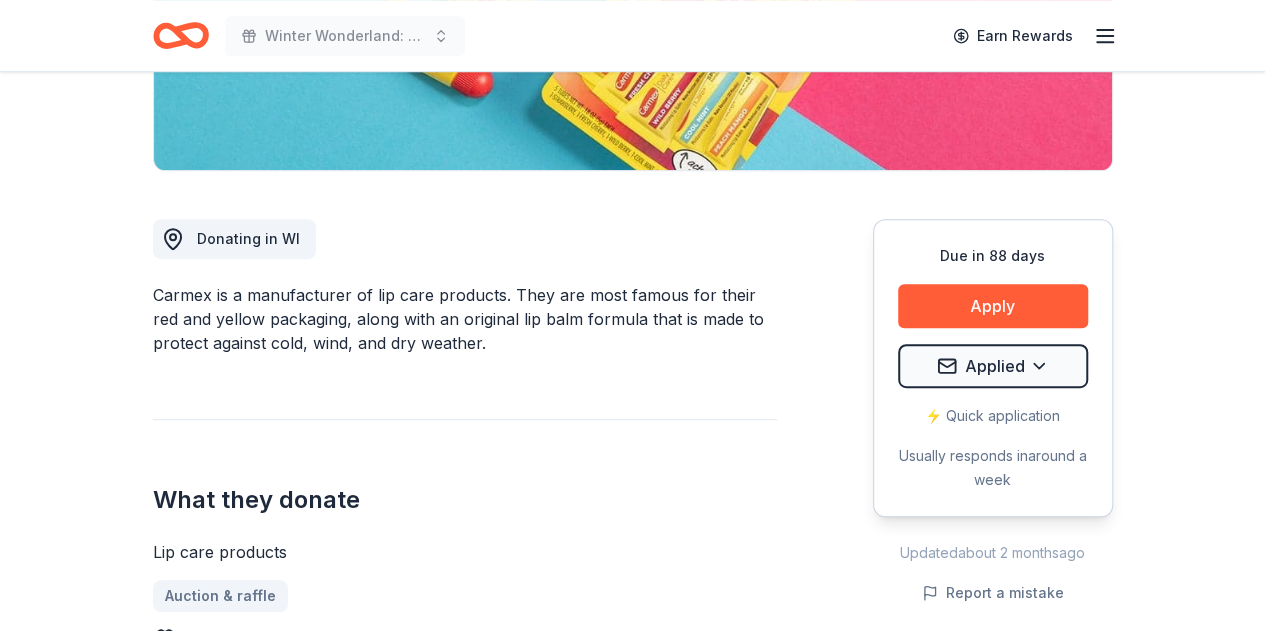 scroll, scrollTop: 439, scrollLeft: 0, axis: vertical 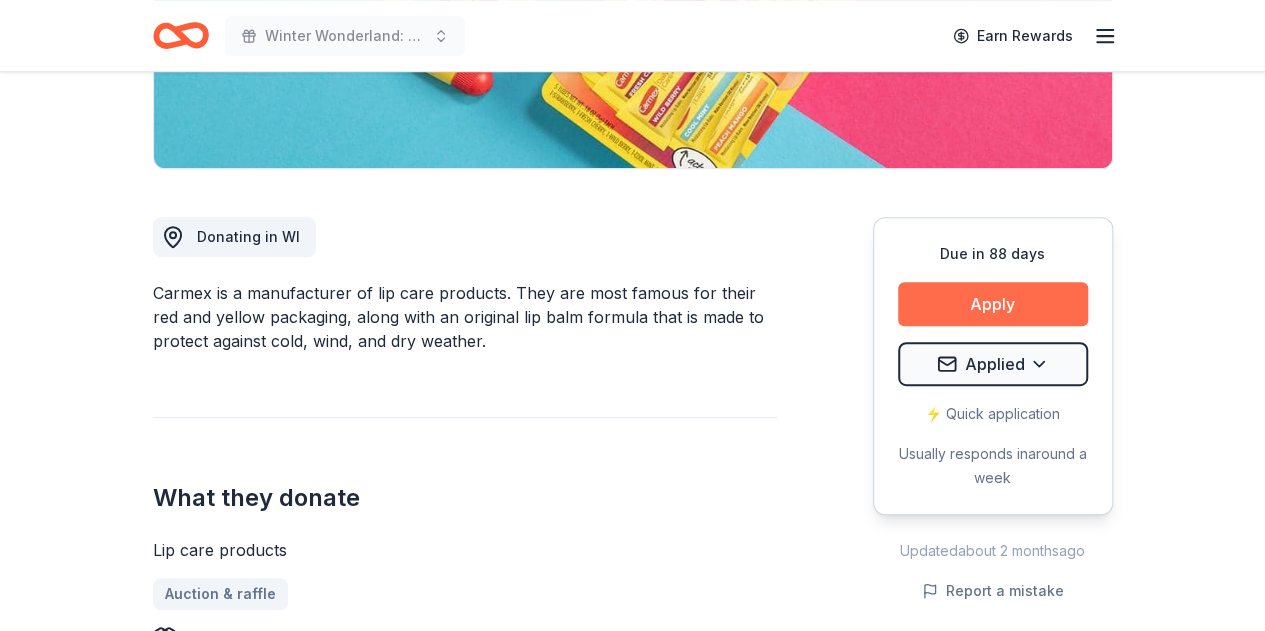 click on "Apply" at bounding box center [993, 304] 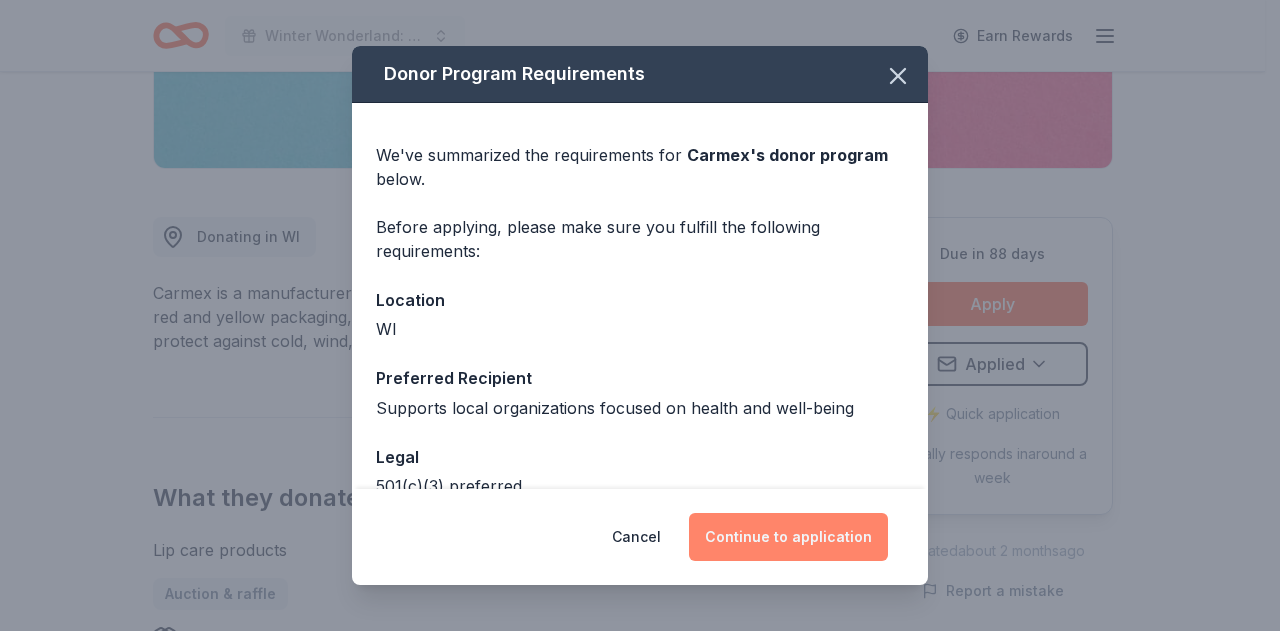 click on "Continue to application" at bounding box center (788, 537) 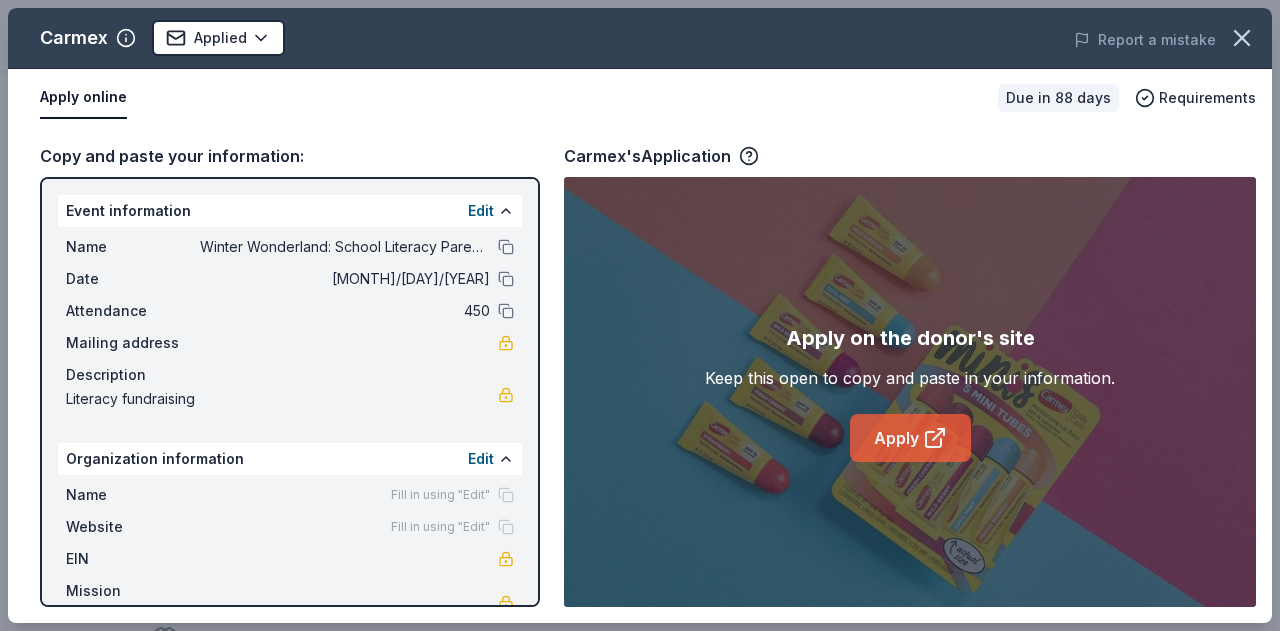 click on "Apply" at bounding box center (910, 438) 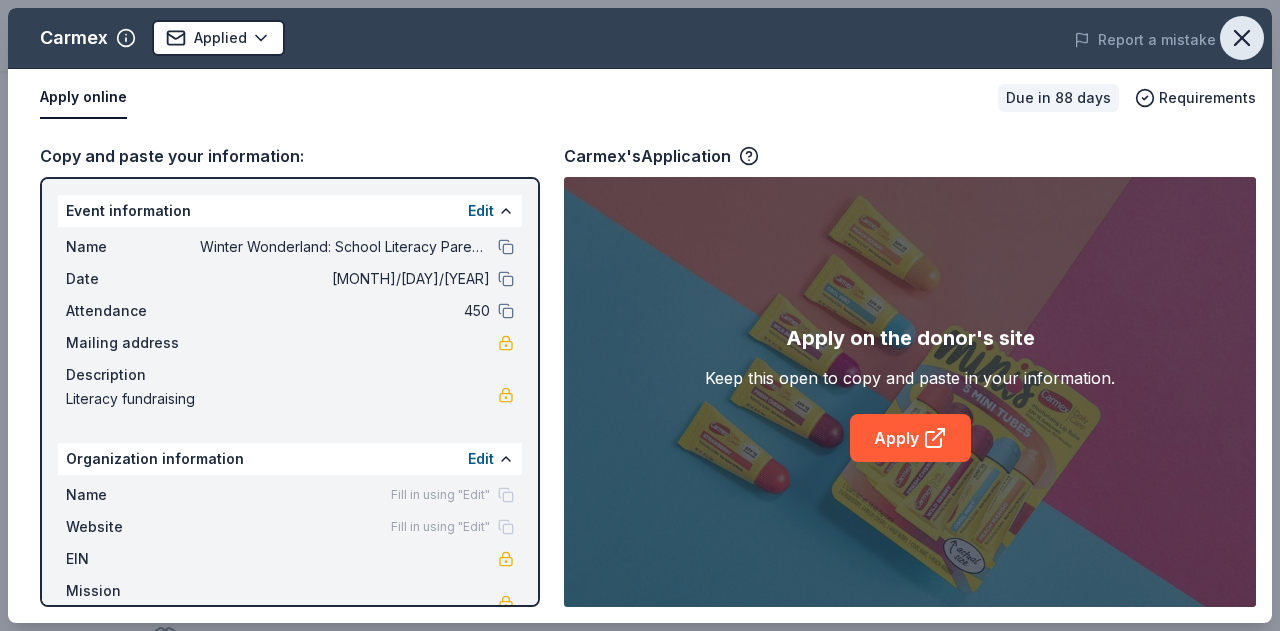 click 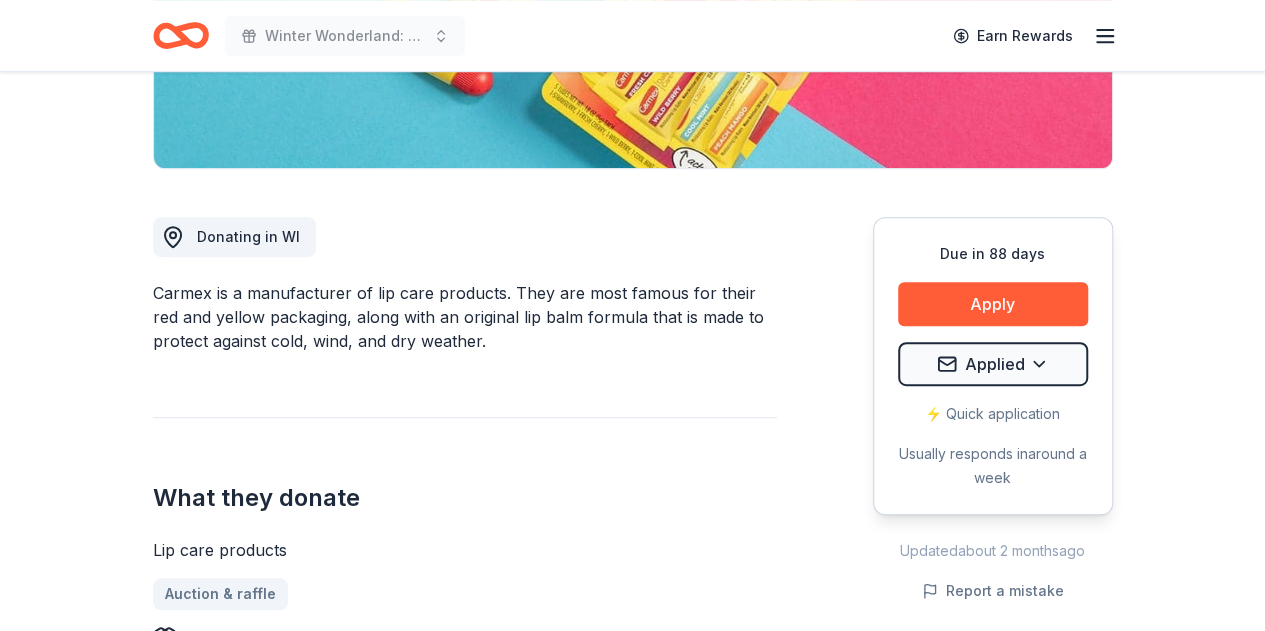 scroll, scrollTop: 0, scrollLeft: 0, axis: both 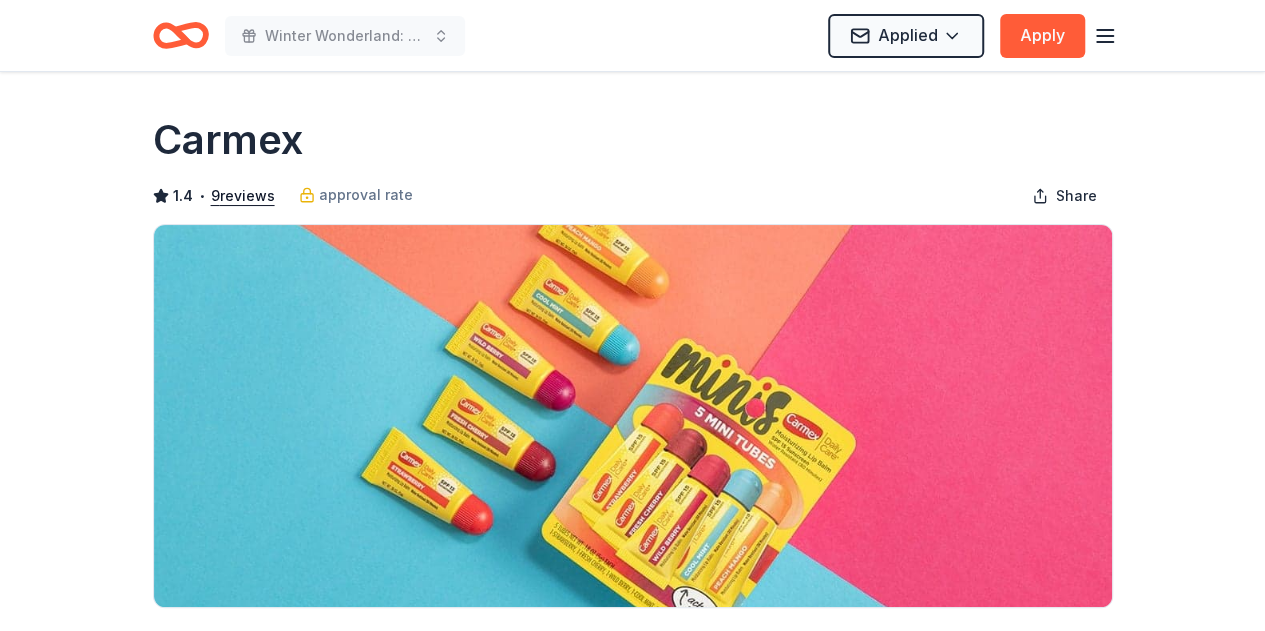 click 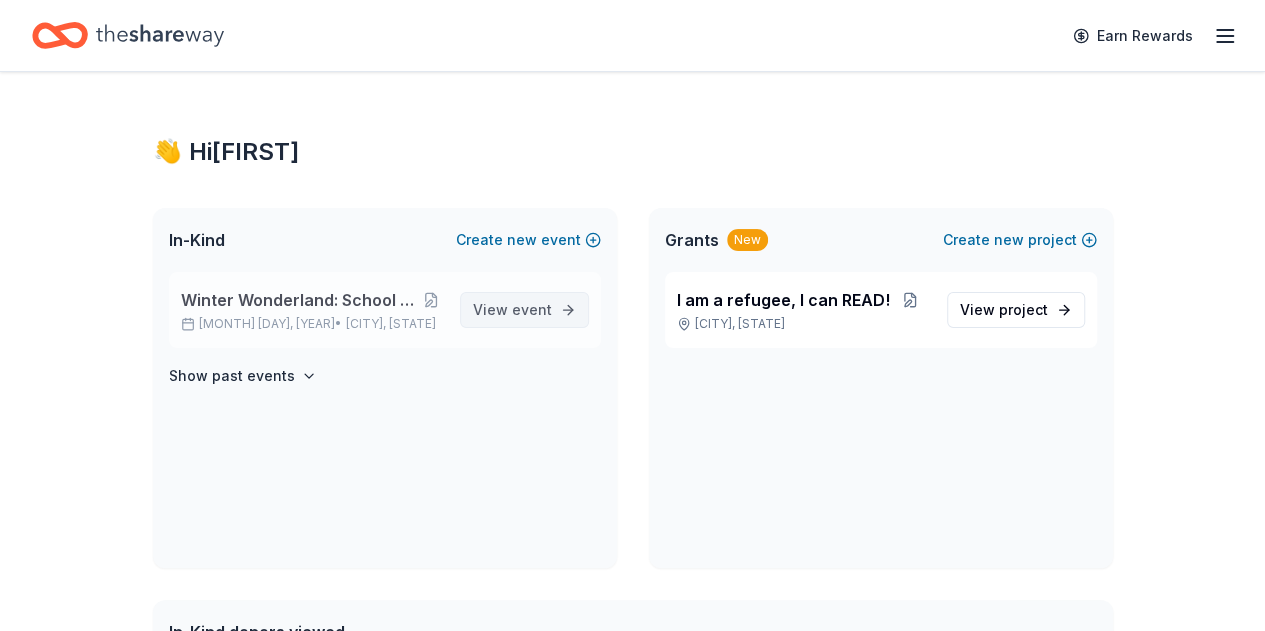 click on "View   event" at bounding box center (512, 310) 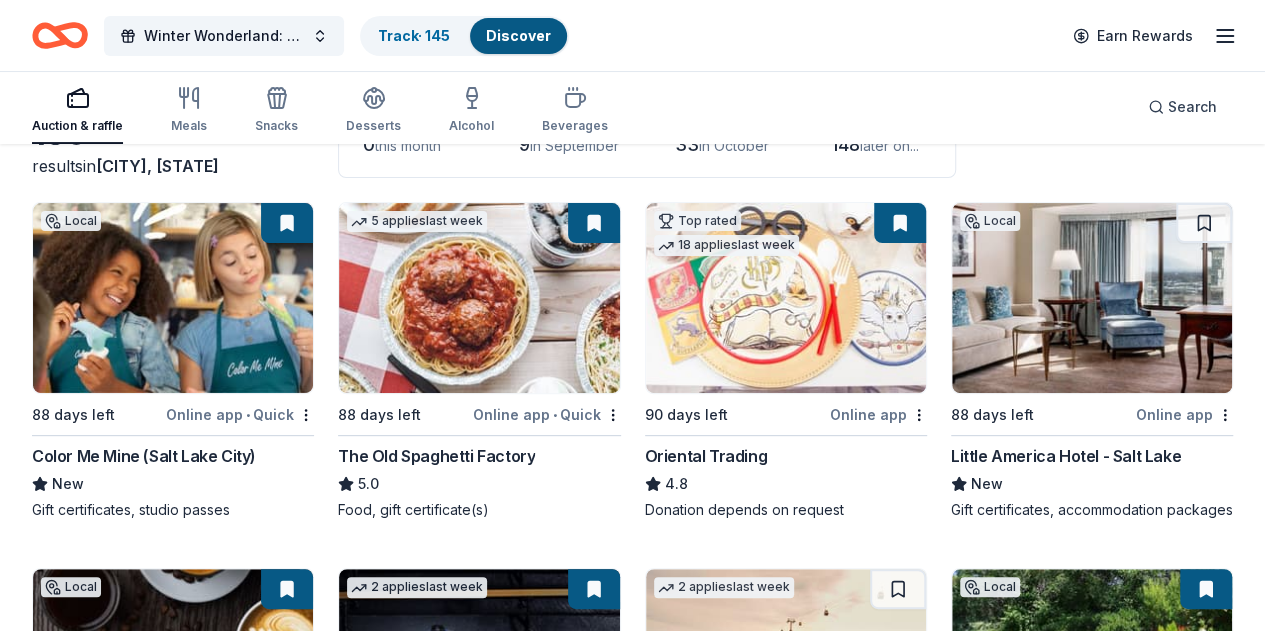 scroll, scrollTop: 0, scrollLeft: 0, axis: both 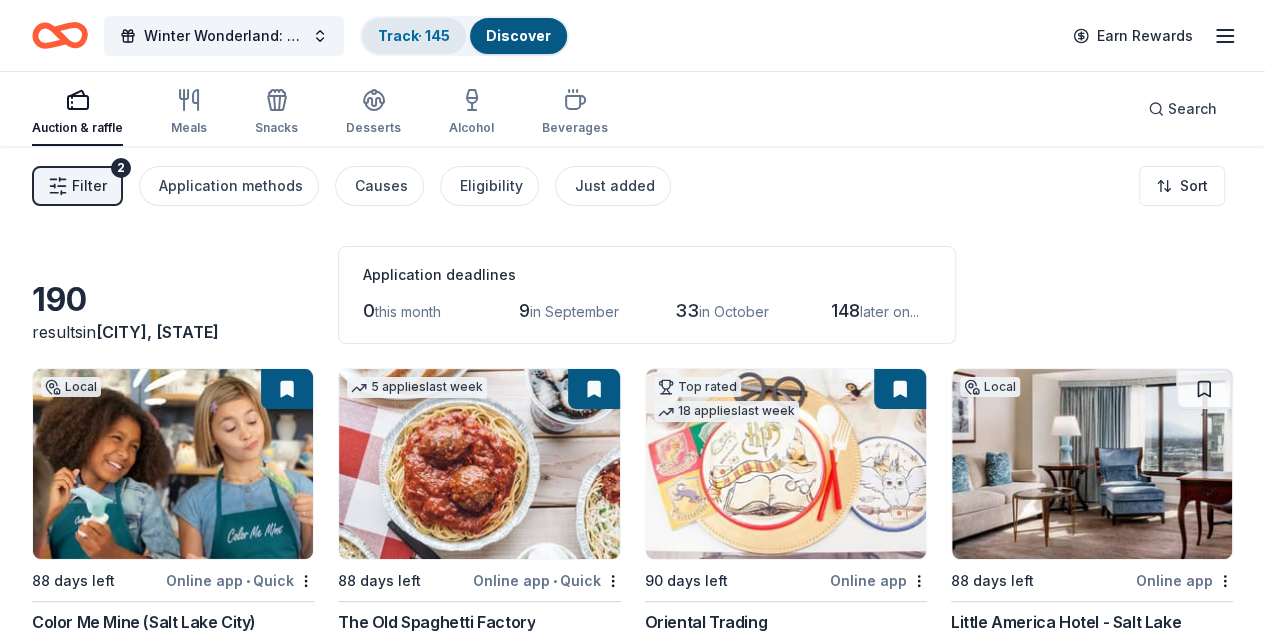 click on "Track  · 145" at bounding box center (414, 35) 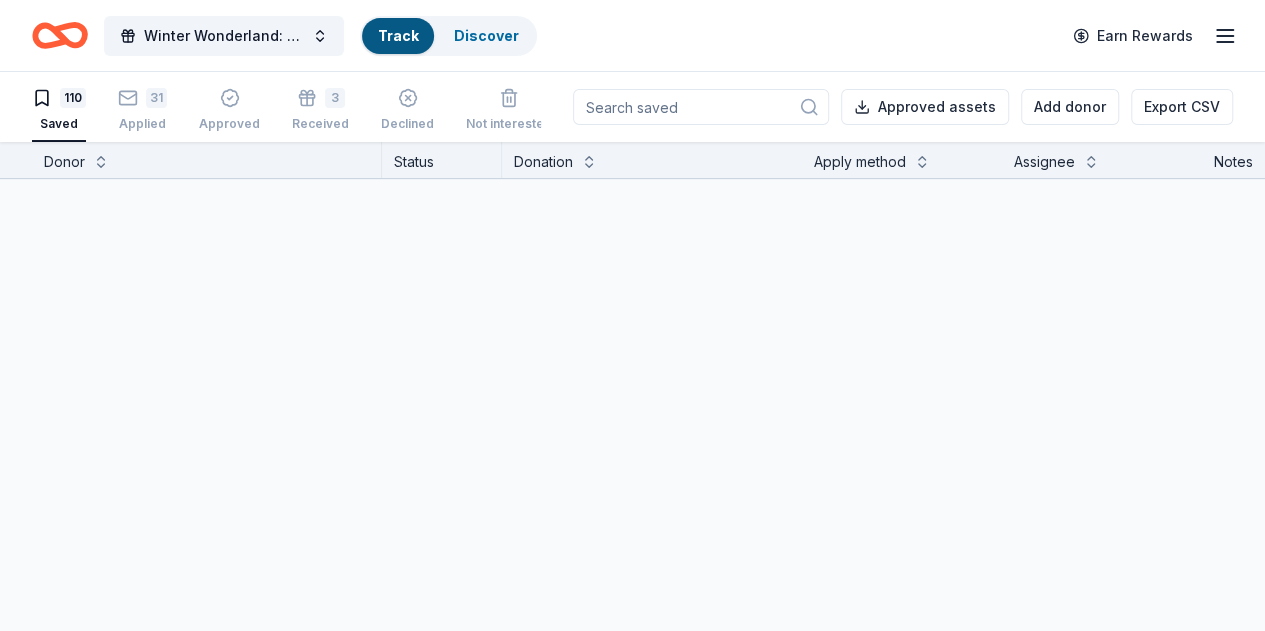 scroll, scrollTop: 0, scrollLeft: 0, axis: both 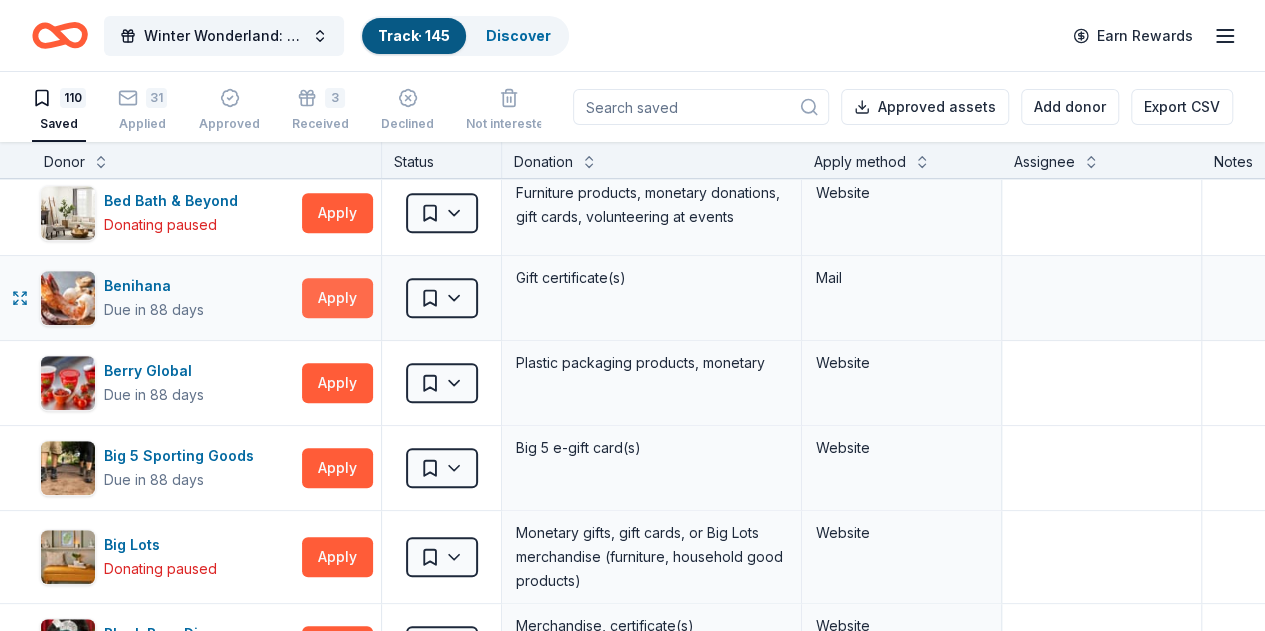click on "Apply" at bounding box center (337, 298) 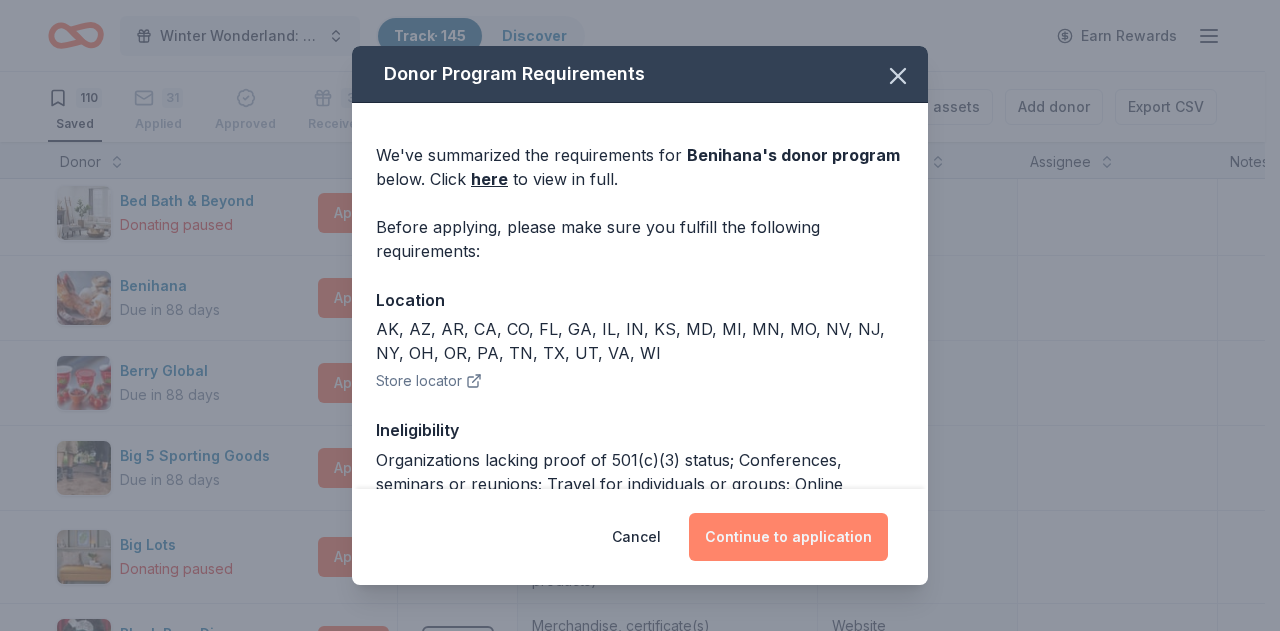click on "Continue to application" at bounding box center (788, 537) 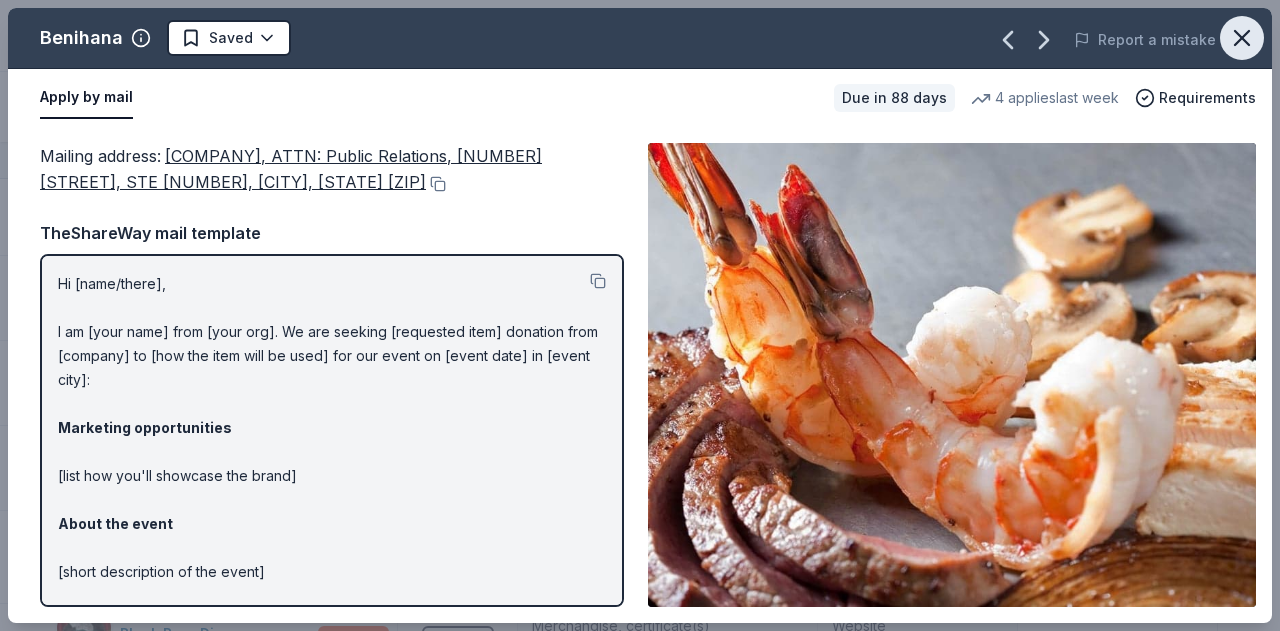 click 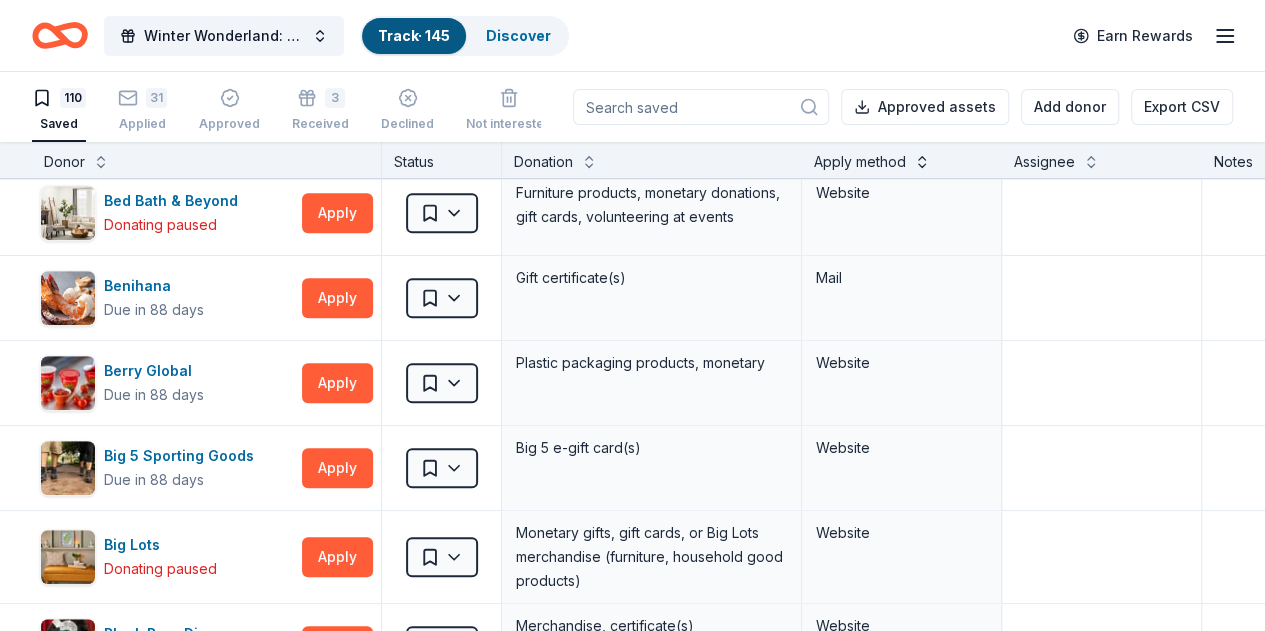 click at bounding box center (922, 160) 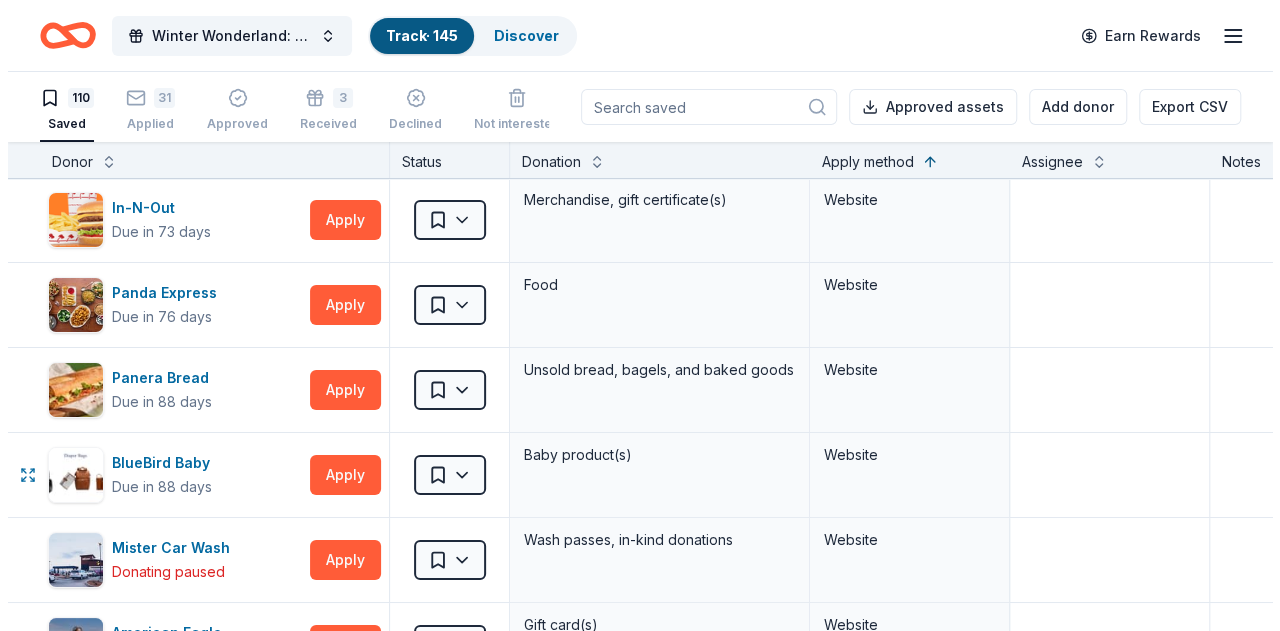 scroll, scrollTop: 7478, scrollLeft: 1, axis: both 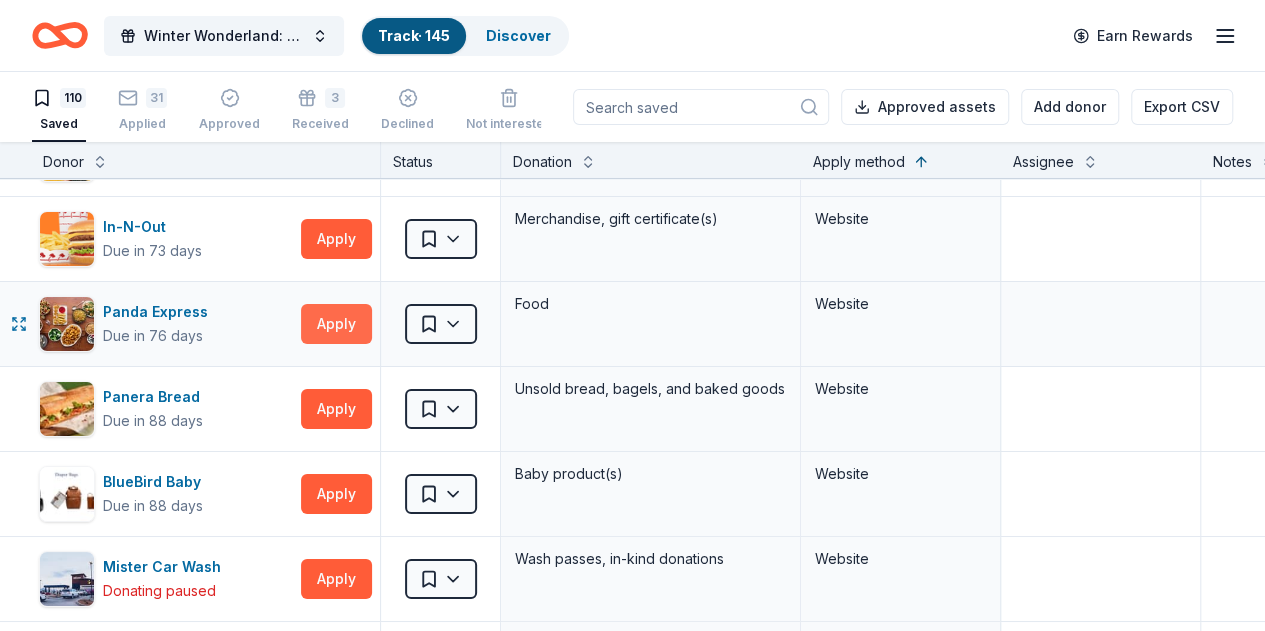 click on "Apply" at bounding box center (336, 324) 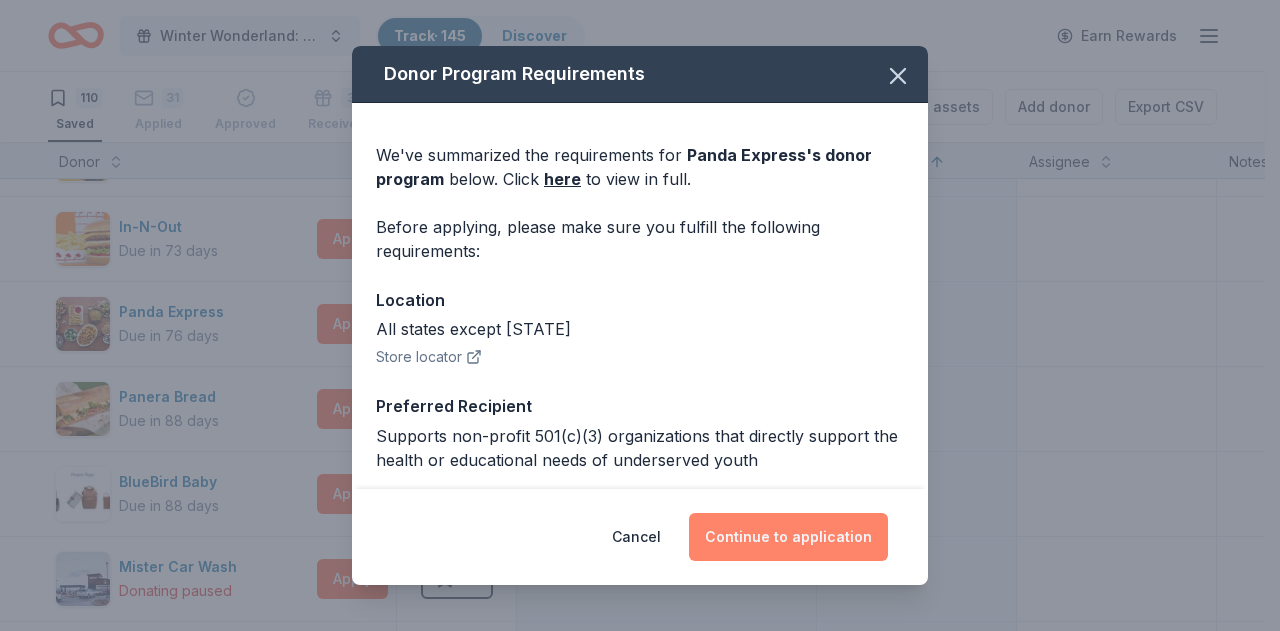 click on "Continue to application" at bounding box center [788, 537] 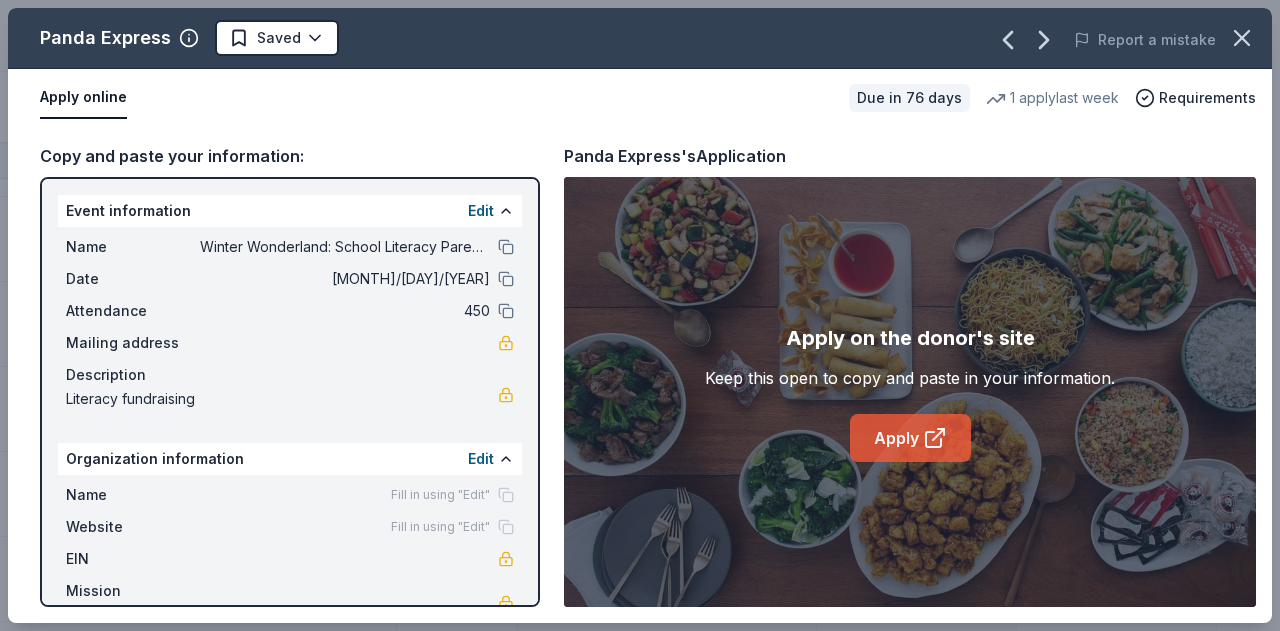 click on "Apply" at bounding box center (910, 438) 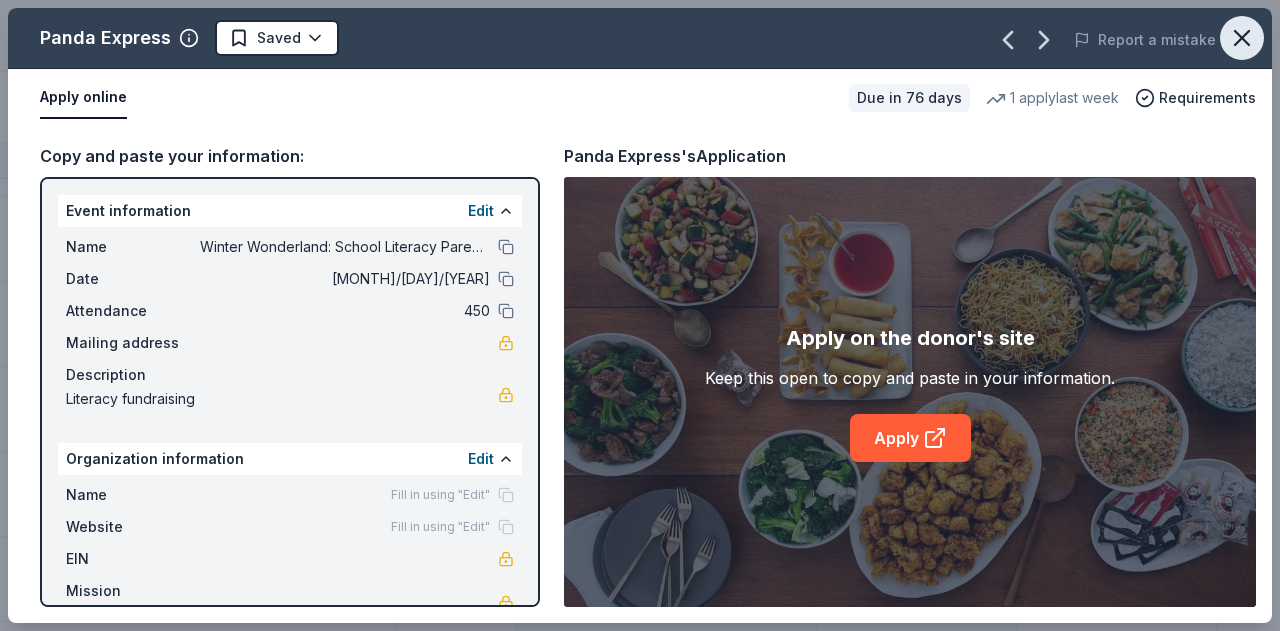 click 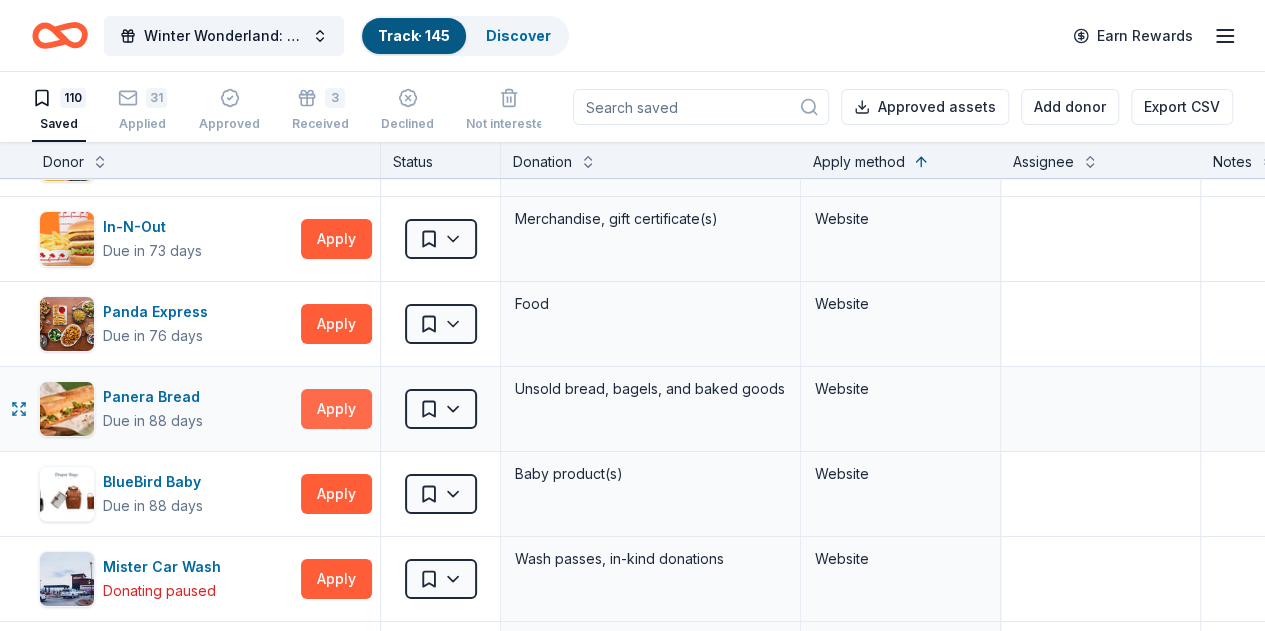 click on "Apply" at bounding box center [336, 409] 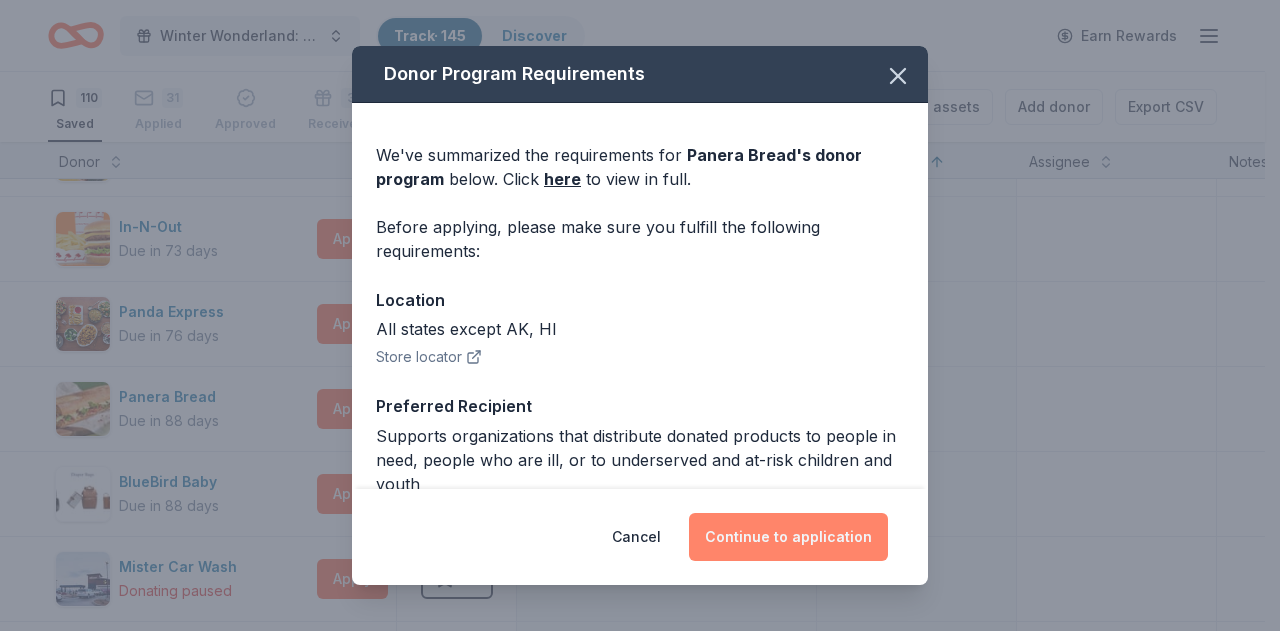 click on "Continue to application" at bounding box center (788, 537) 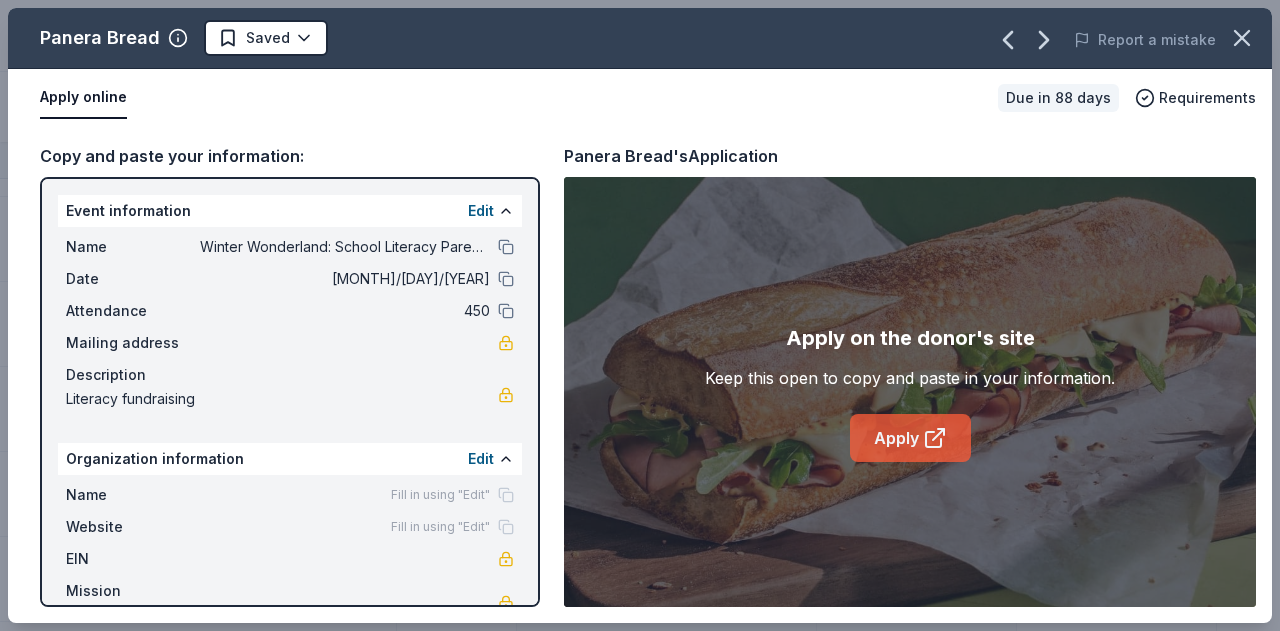 click on "Apply" at bounding box center (910, 438) 